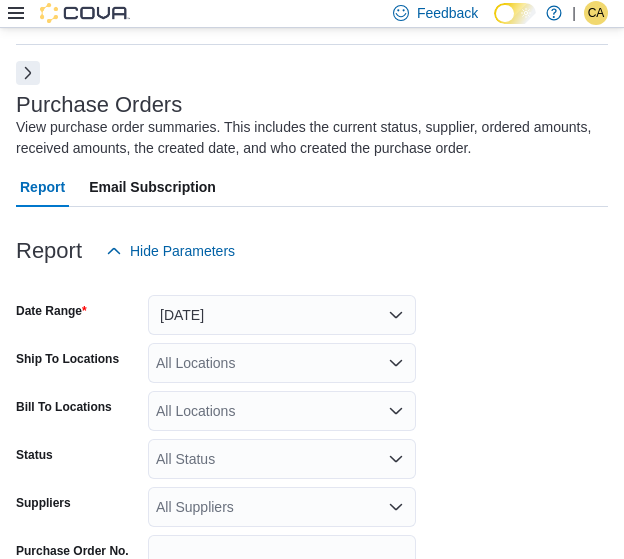 scroll, scrollTop: 67, scrollLeft: 0, axis: vertical 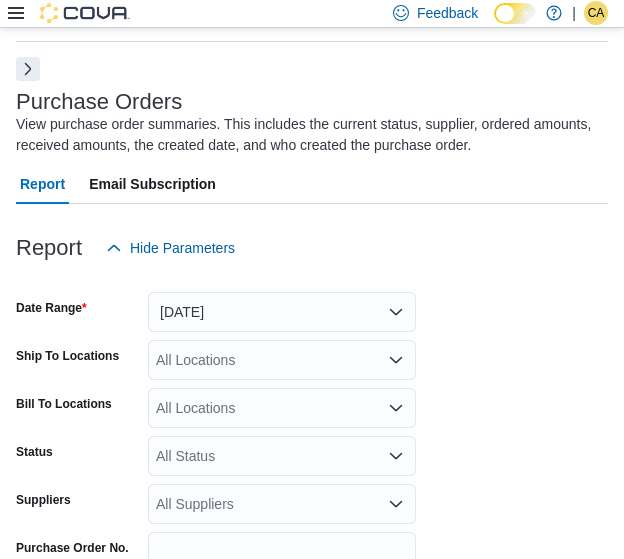click at bounding box center (28, 69) 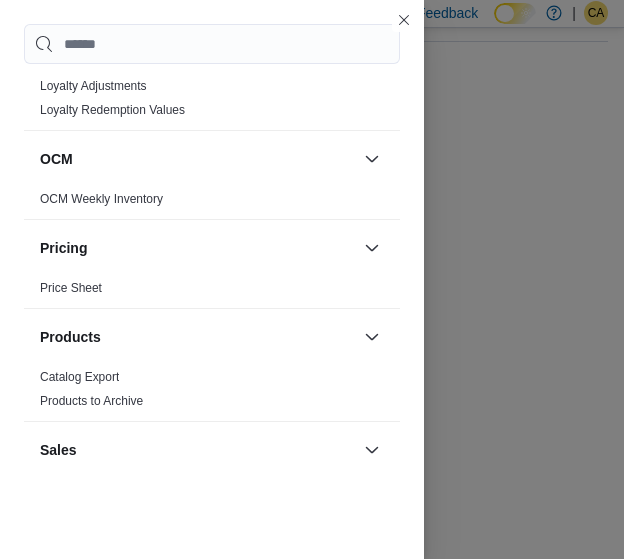 scroll, scrollTop: 1004, scrollLeft: 0, axis: vertical 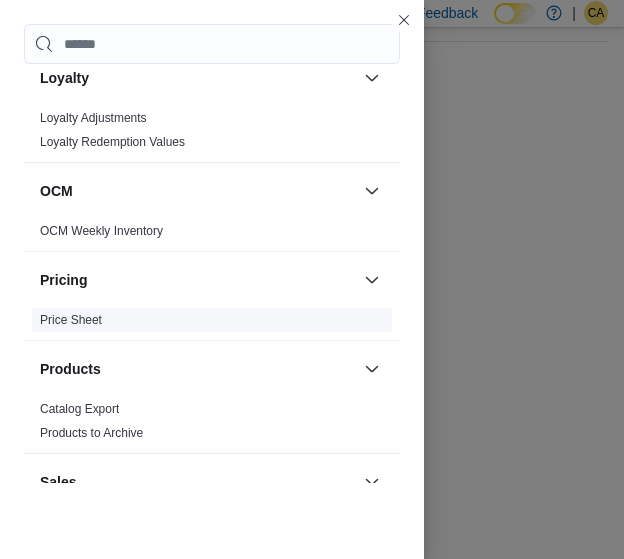 click on "Price Sheet" at bounding box center [71, 320] 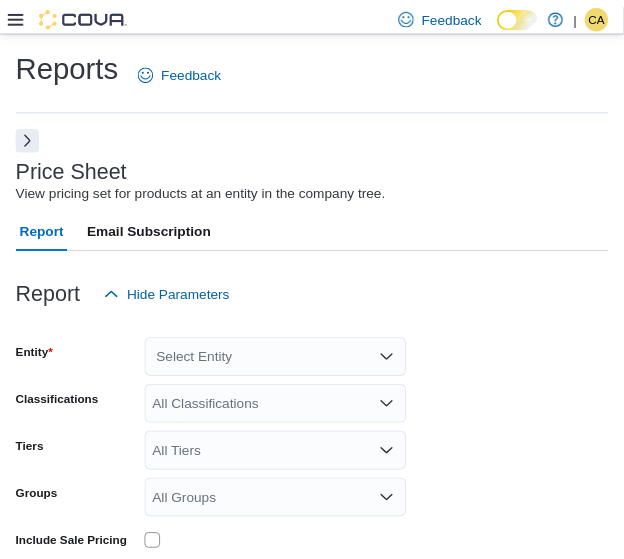 scroll, scrollTop: 144, scrollLeft: 0, axis: vertical 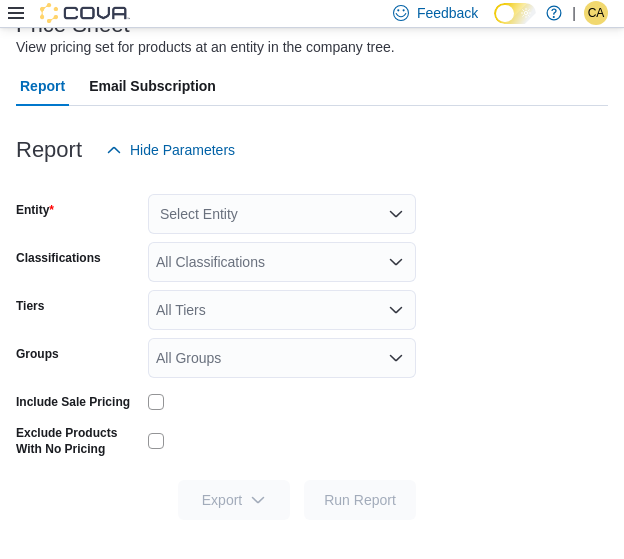 click on "Select Entity" at bounding box center [282, 214] 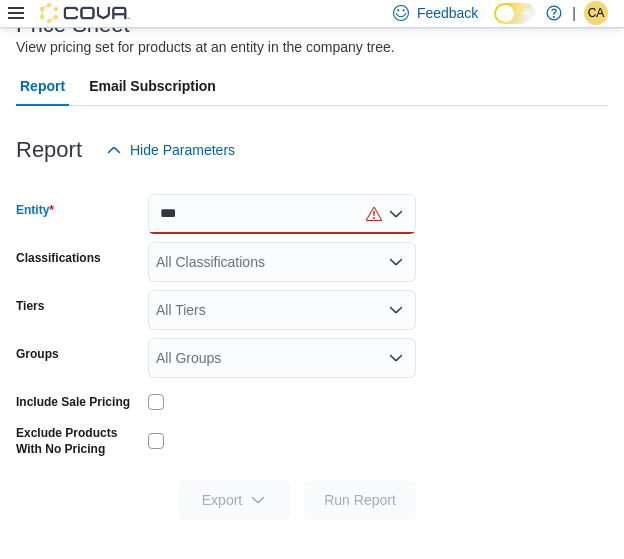 scroll, scrollTop: 0, scrollLeft: 0, axis: both 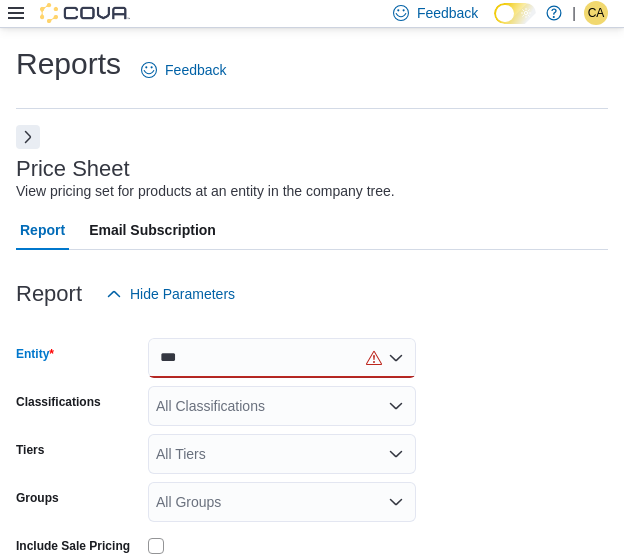 type on "***" 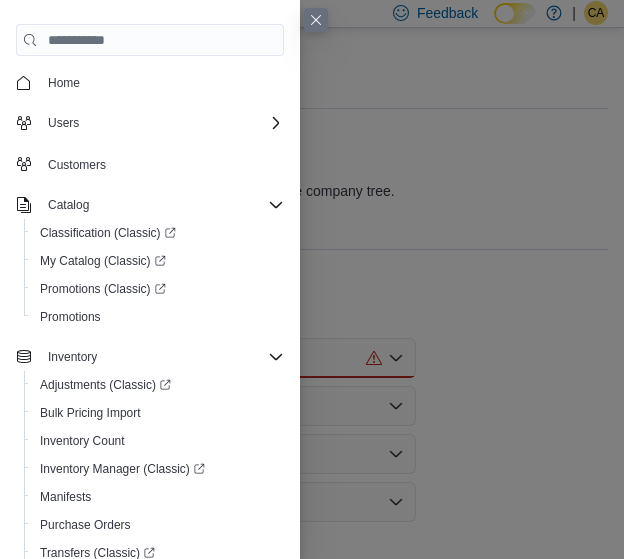 scroll, scrollTop: 268, scrollLeft: 0, axis: vertical 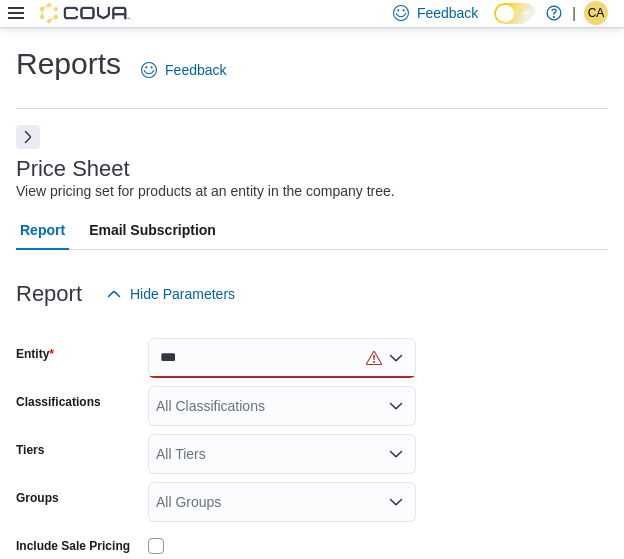 click on "Reports Feedback Price Sheet   View pricing set for products at an entity in the company tree. Report Email Subscription Report Hide Parameters   Entity *** Classifications All Classifications Tiers All Tiers Groups All Groups Include Sale Pricing Exclude Products With No Pricing Export  Run Report" at bounding box center (312, 366) 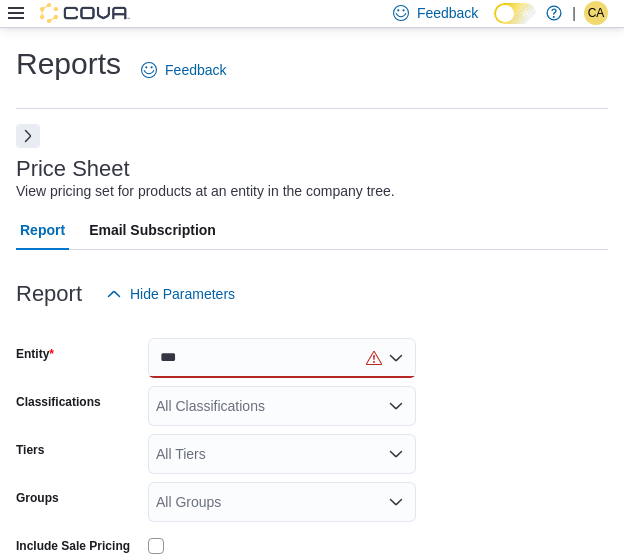 click at bounding box center (28, 136) 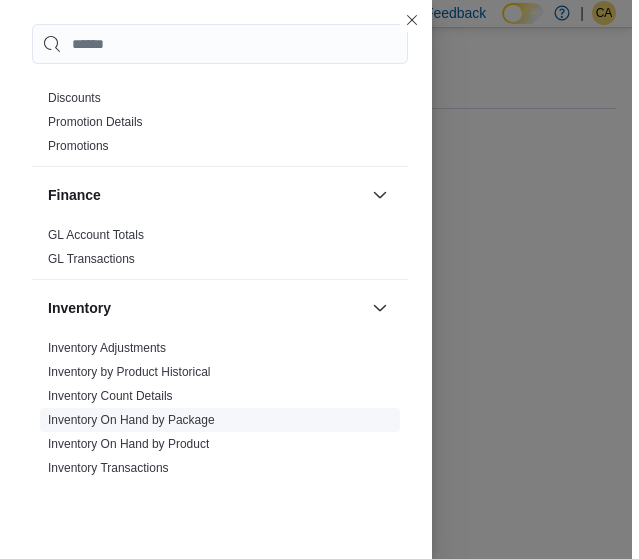 scroll, scrollTop: 503, scrollLeft: 0, axis: vertical 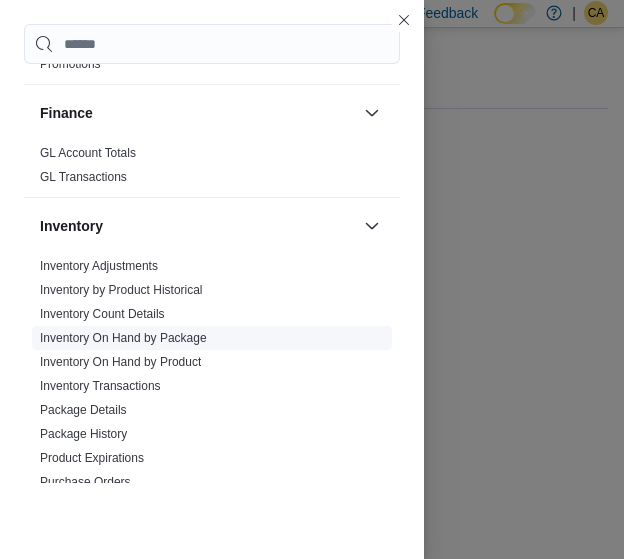 click on "Inventory On Hand by Package" at bounding box center [123, 338] 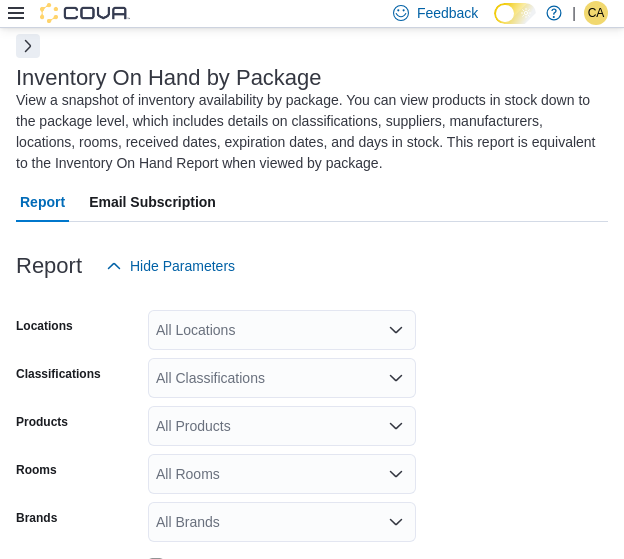 scroll, scrollTop: 109, scrollLeft: 0, axis: vertical 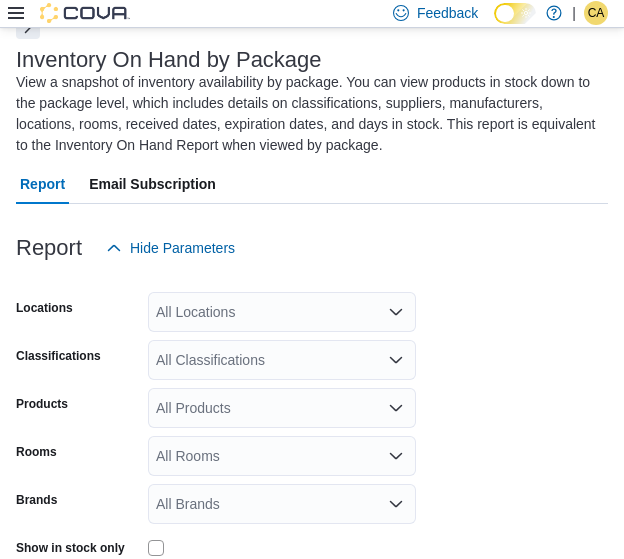 click at bounding box center [28, 27] 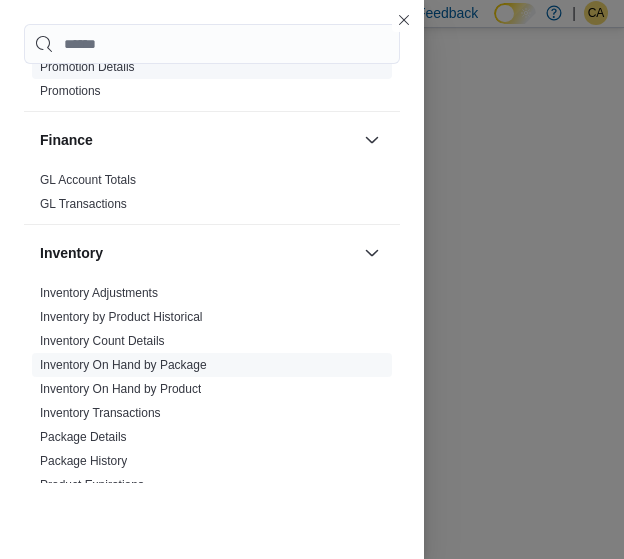 scroll, scrollTop: 500, scrollLeft: 0, axis: vertical 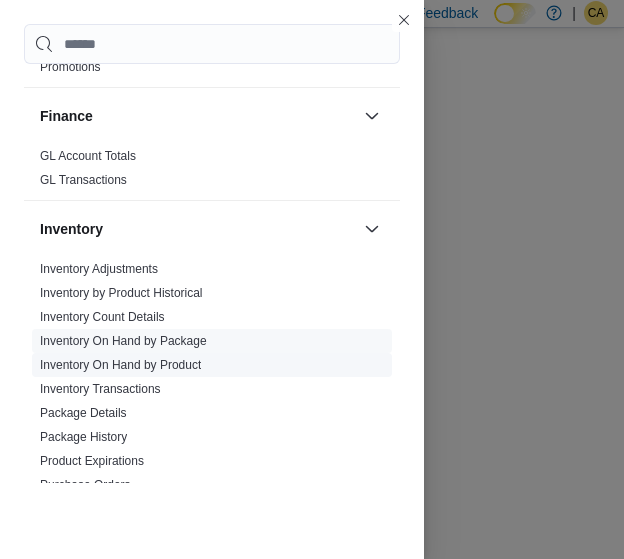 click on "Inventory On Hand by Product" at bounding box center [120, 365] 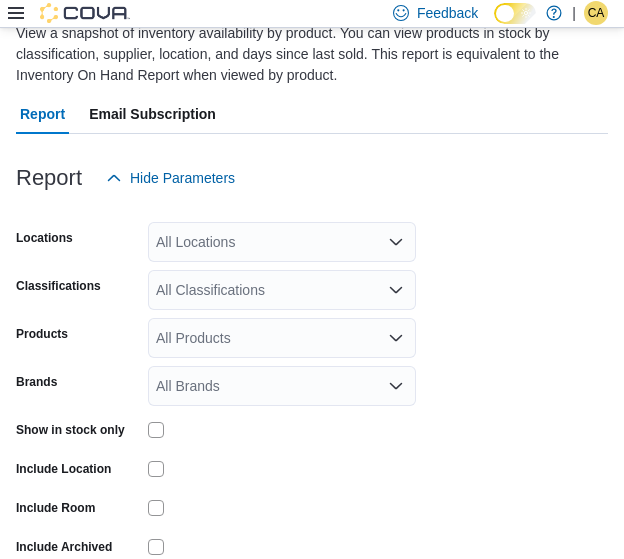 scroll, scrollTop: 188, scrollLeft: 0, axis: vertical 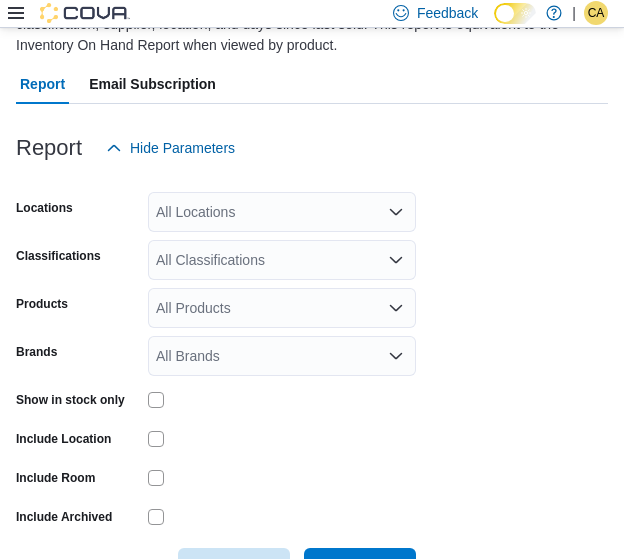 click on "All Locations" at bounding box center [282, 212] 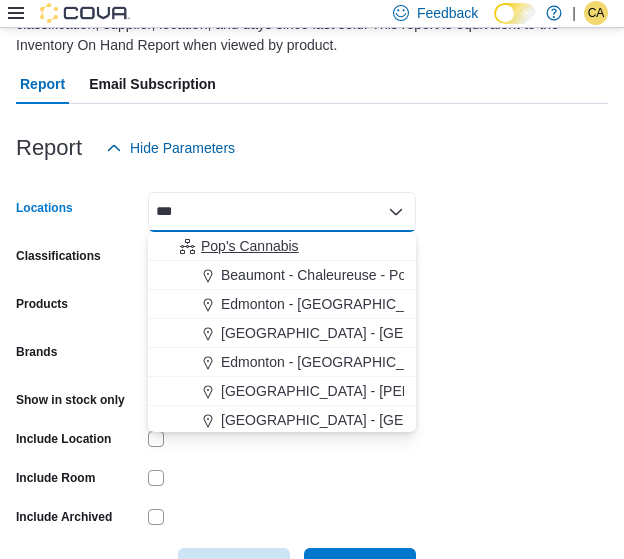 type on "***" 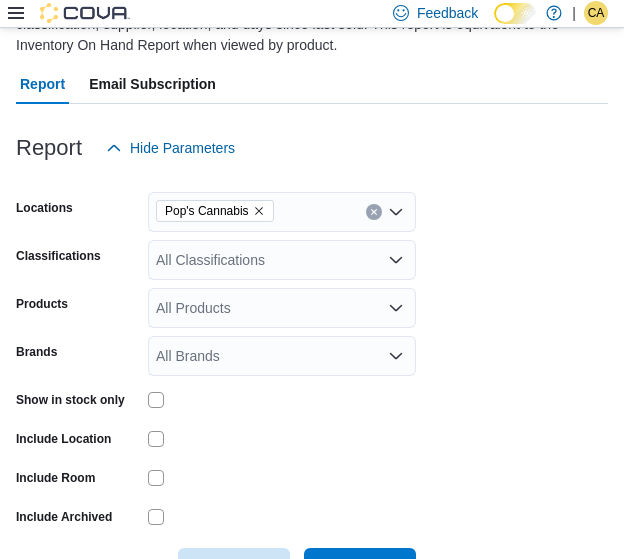 click on "Locations Pop's Cannabis Classifications All Classifications Products All Products Brands All Brands Show in stock only Include Location Include Room Include Archived Export  Run Report" at bounding box center [312, 378] 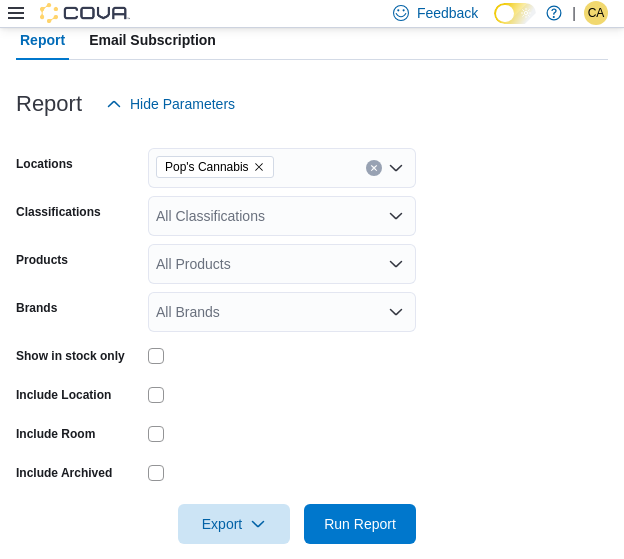 scroll, scrollTop: 256, scrollLeft: 0, axis: vertical 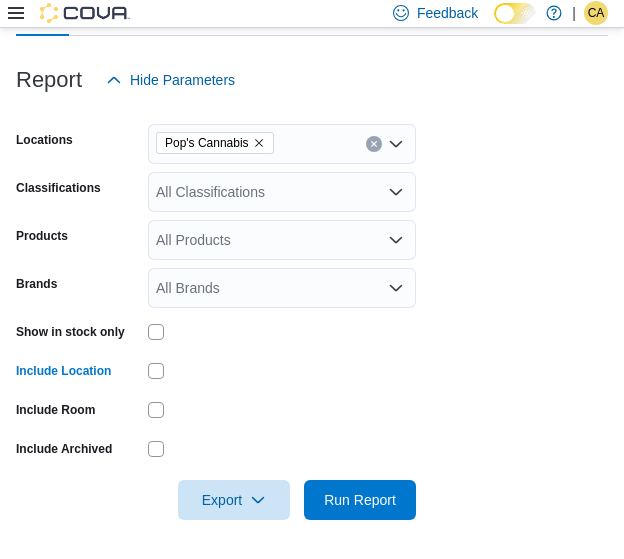 click at bounding box center (282, 370) 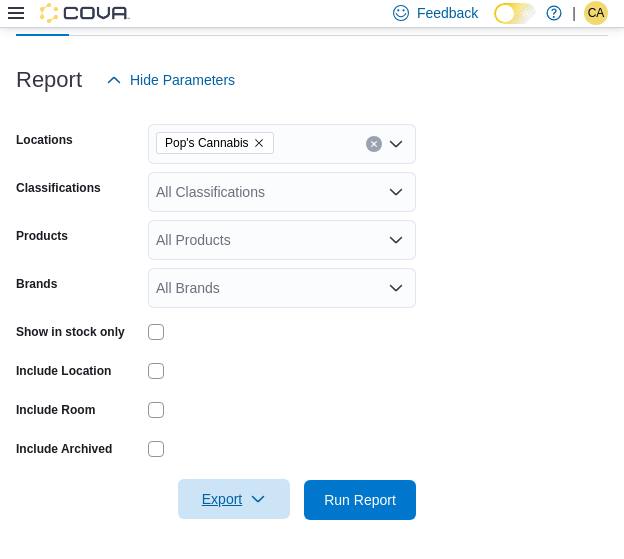 click on "Export" at bounding box center [234, 499] 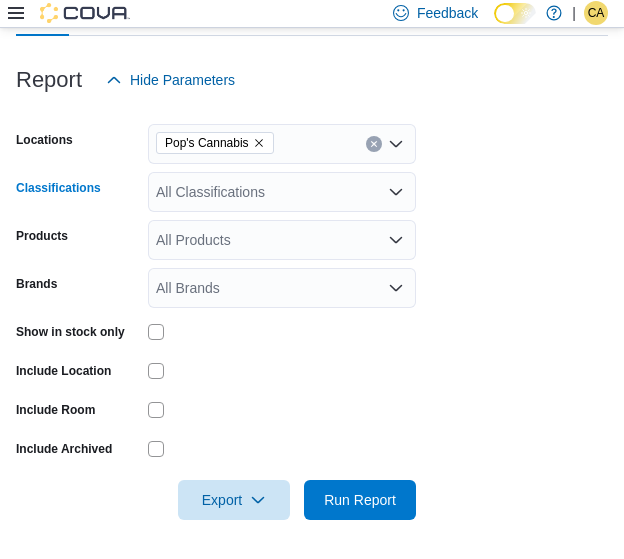 click on "All Classifications" at bounding box center [282, 192] 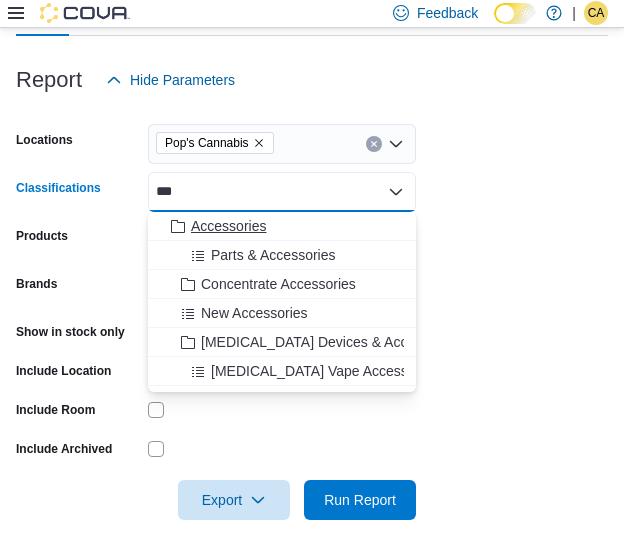 type on "***" 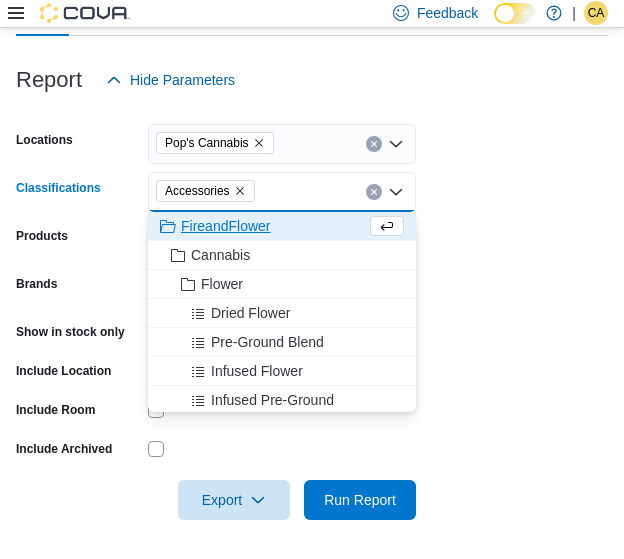 click on "Locations Pop's Cannabis Classifications Accessories Combo box. Selected. Accessories. Press Backspace to delete Accessories. Combo box input. All Classifications. Type some text or, to display a list of choices, press Down Arrow. To exit the list of choices, press Escape. Products All Products Brands All Brands Show in stock only Include Location Include Room Include Archived Export  Run Report" at bounding box center [312, 310] 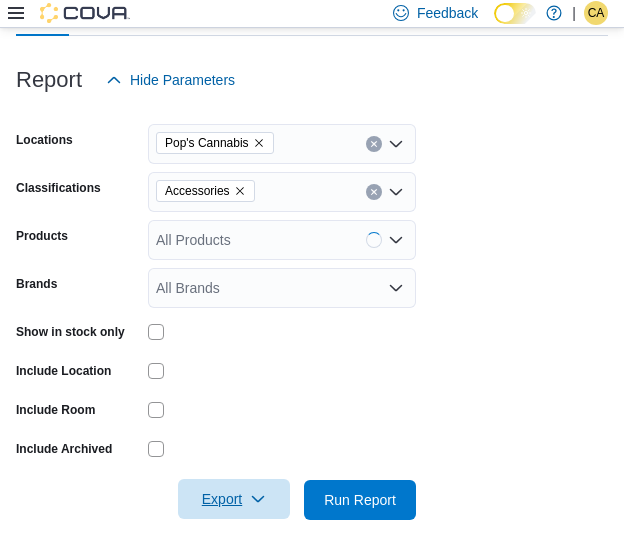 click on "Export" at bounding box center (234, 499) 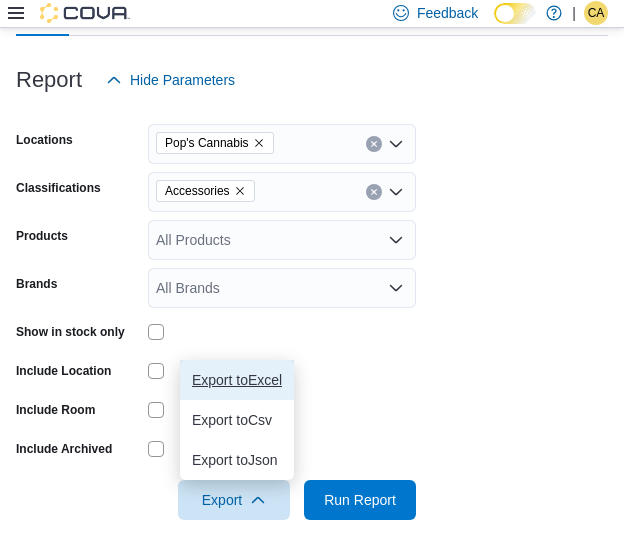 click on "Export to  Excel" at bounding box center [237, 380] 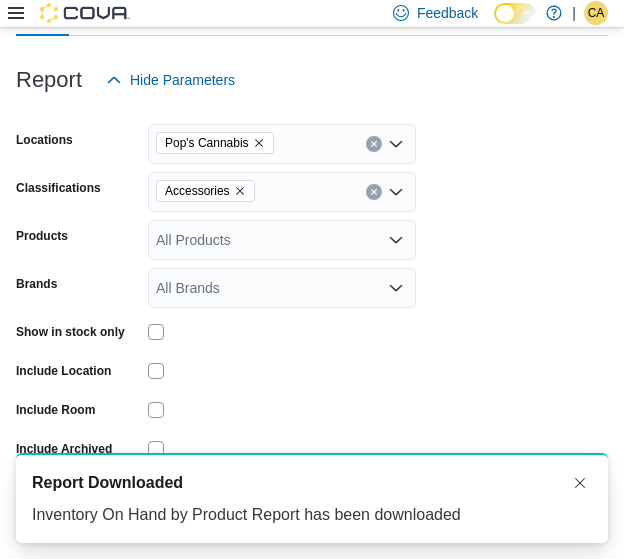 scroll, scrollTop: 0, scrollLeft: 0, axis: both 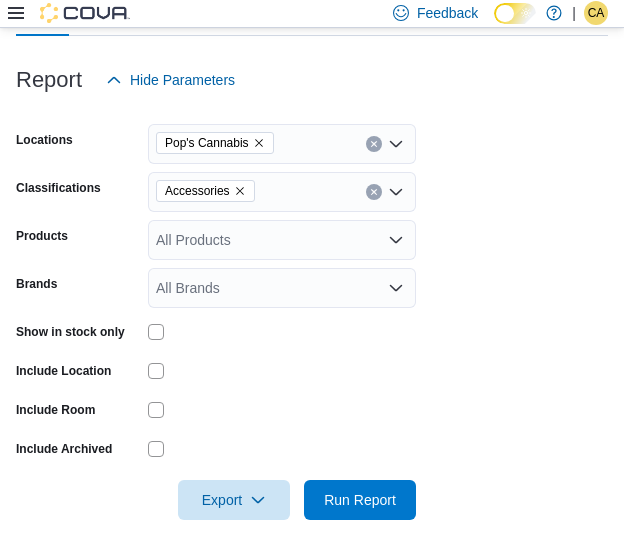 click 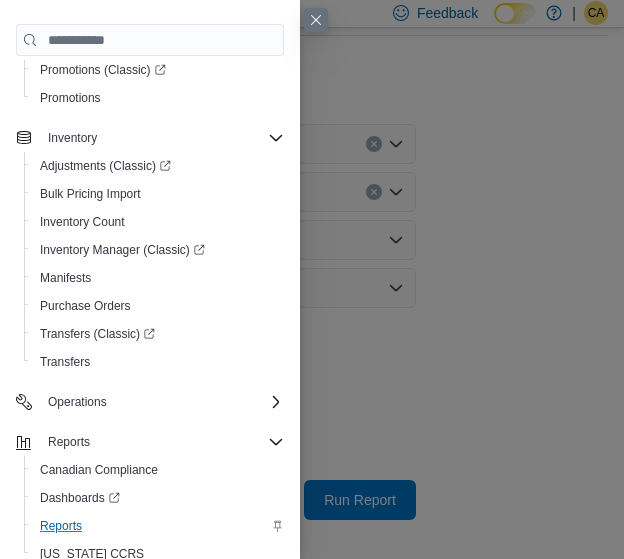 scroll, scrollTop: 268, scrollLeft: 0, axis: vertical 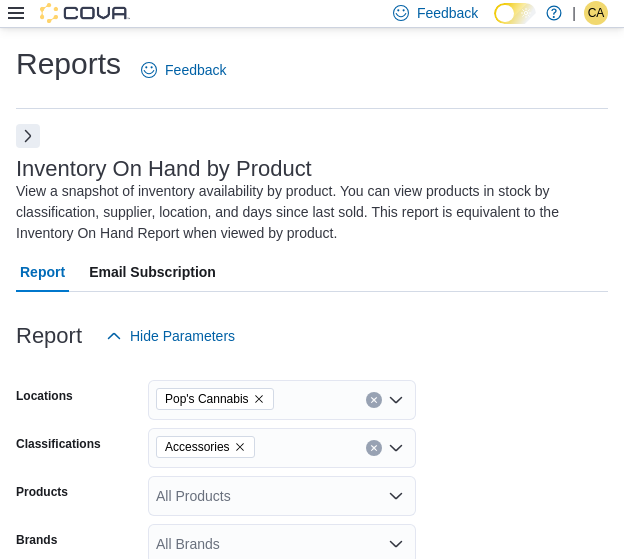click at bounding box center [28, 136] 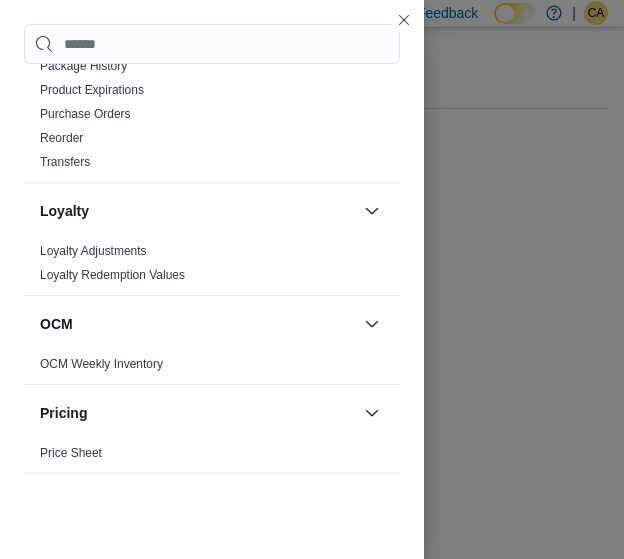 scroll, scrollTop: 1504, scrollLeft: 0, axis: vertical 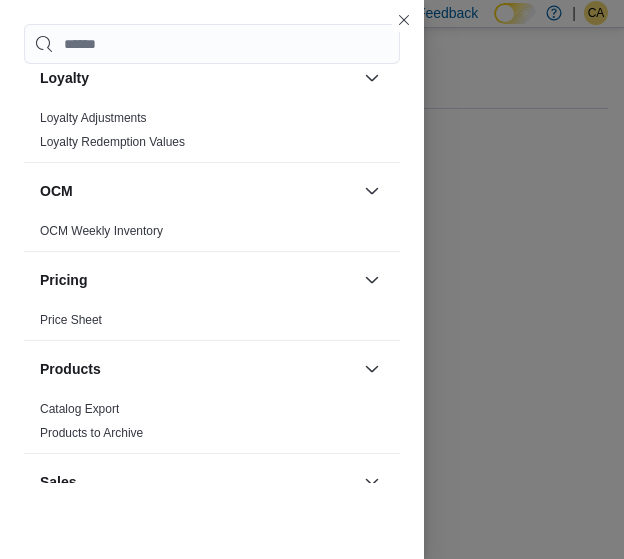 click on "Price Sheet" at bounding box center (71, 320) 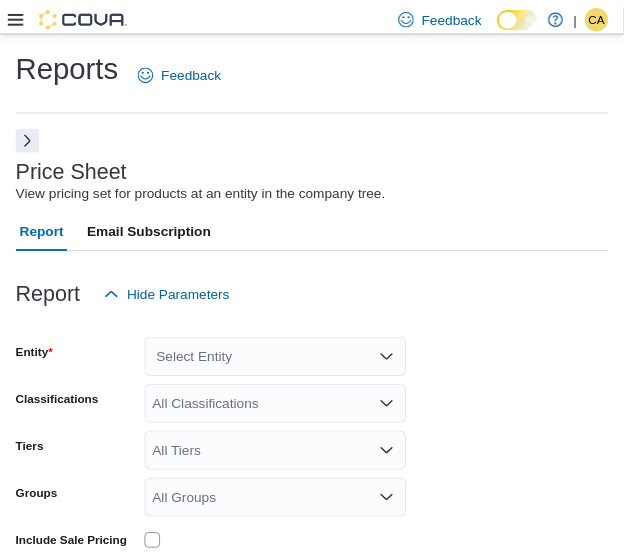 scroll, scrollTop: 46, scrollLeft: 0, axis: vertical 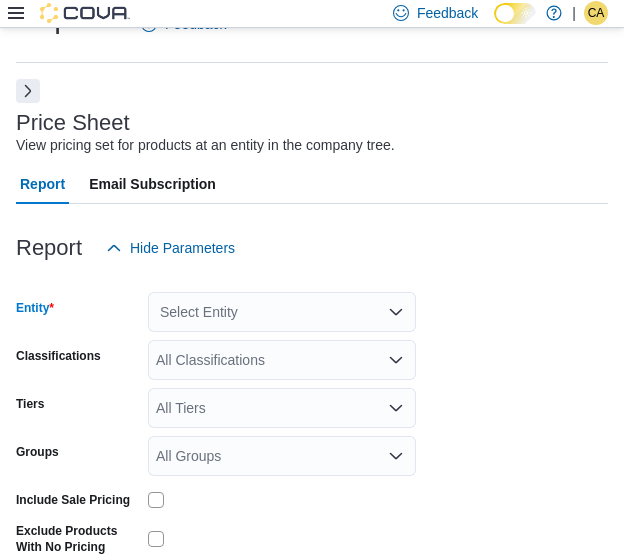 click on "Select Entity" at bounding box center [282, 312] 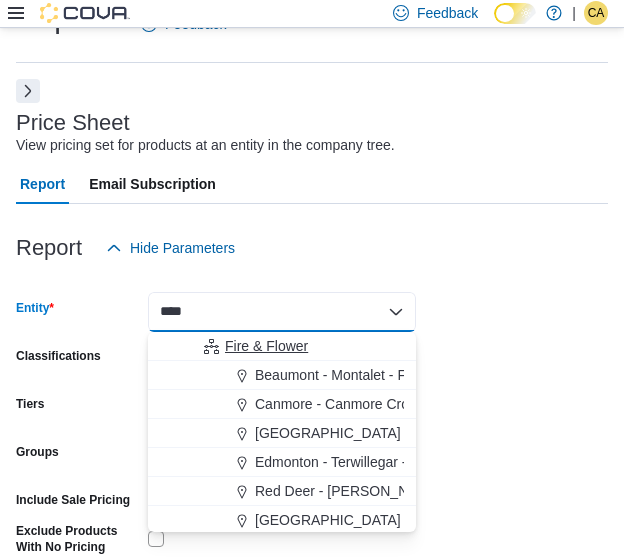 type on "****" 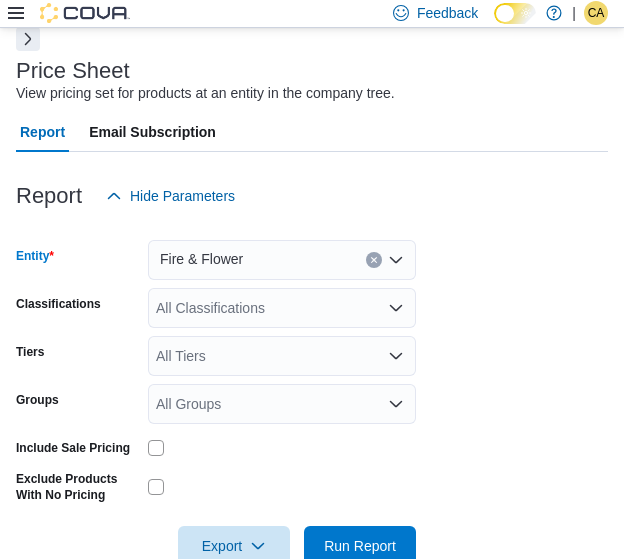scroll, scrollTop: 144, scrollLeft: 0, axis: vertical 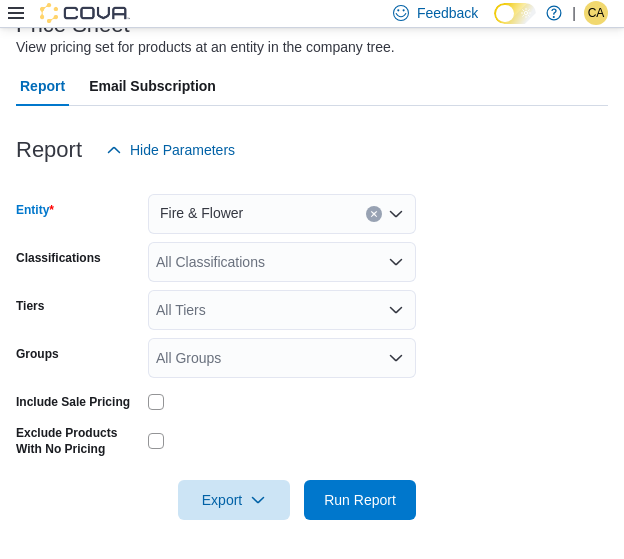 click at bounding box center (282, 401) 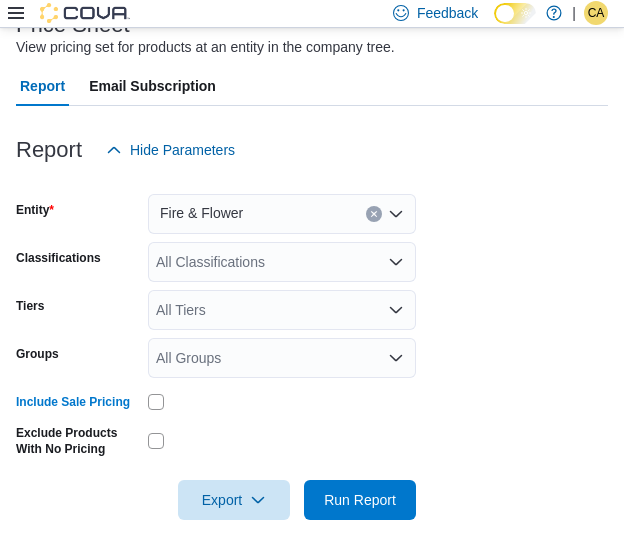 click on "All Classifications" at bounding box center [282, 262] 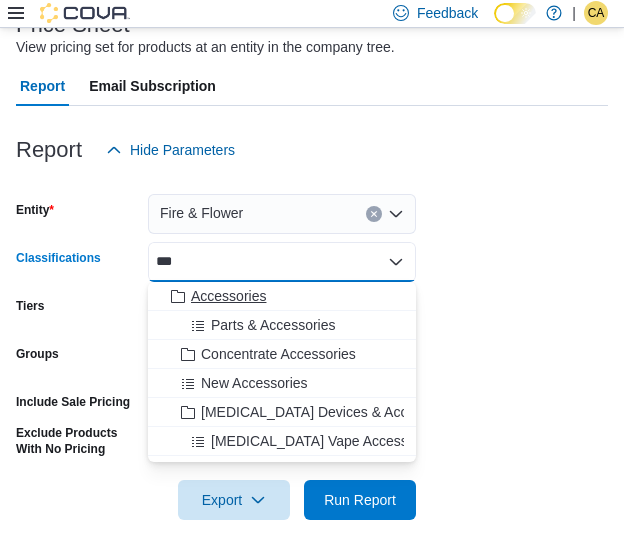 type on "***" 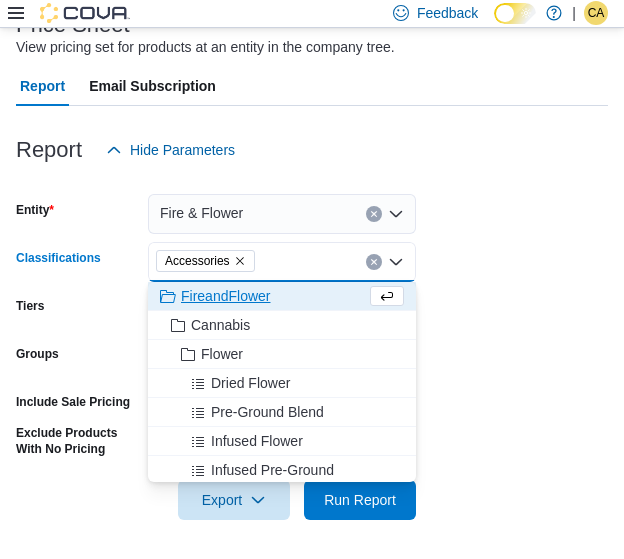drag, startPoint x: 290, startPoint y: 525, endPoint x: 276, endPoint y: 519, distance: 15.231546 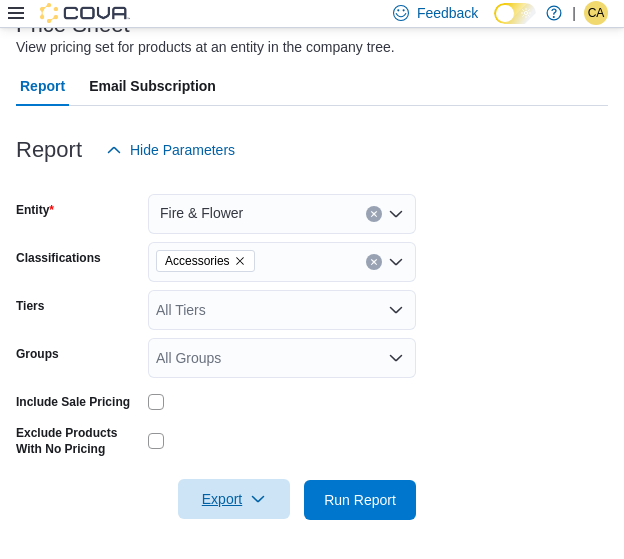 click on "Export" at bounding box center (234, 499) 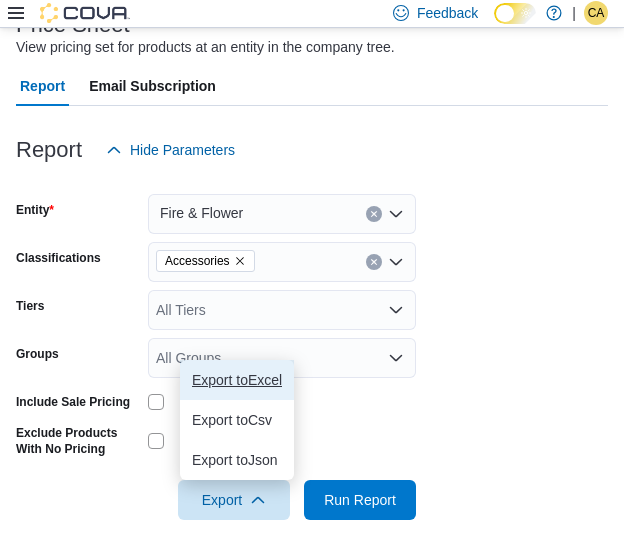 click on "Export to  Excel" at bounding box center [237, 380] 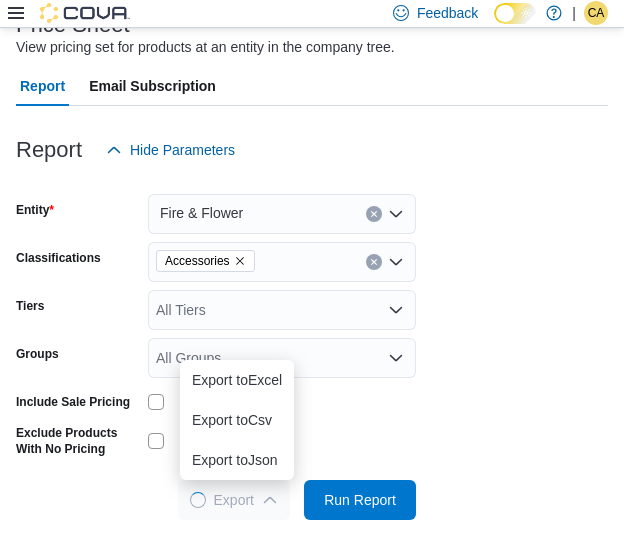 click on "Entity Fire & Flower Classifications Accessories Tiers All Tiers Groups All Groups Include Sale Pricing Exclude Products With No Pricing Export  Run Report" at bounding box center [312, 345] 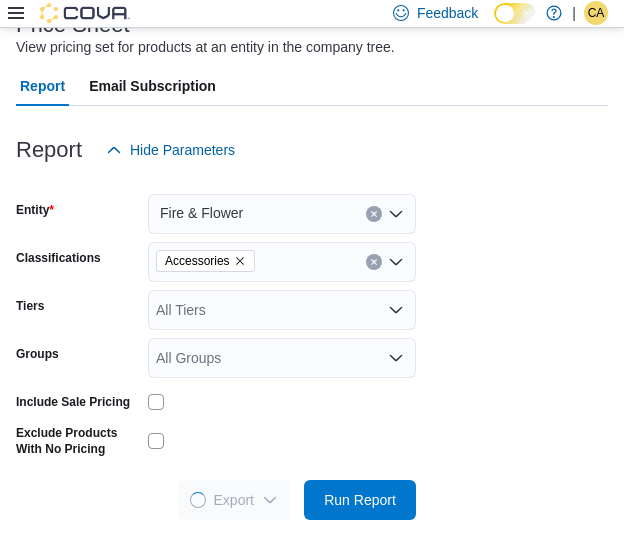 click on "Entity Fire & Flower Classifications Accessories Tiers All Tiers Groups All Groups Include Sale Pricing Exclude Products With No Pricing Export  Run Report" at bounding box center (312, 345) 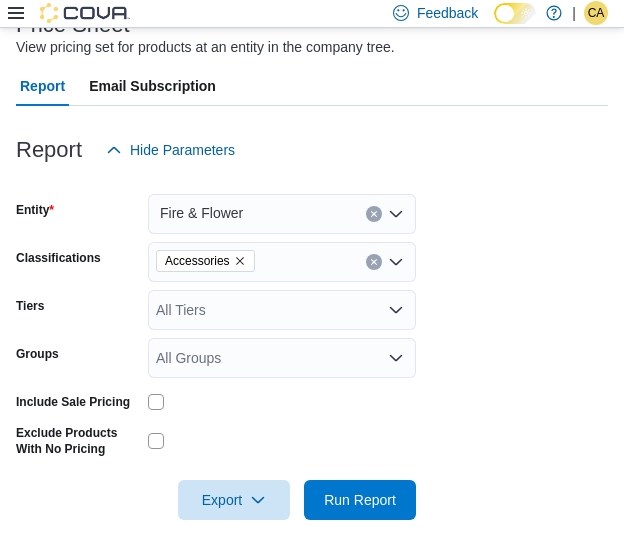 click at bounding box center [374, 214] 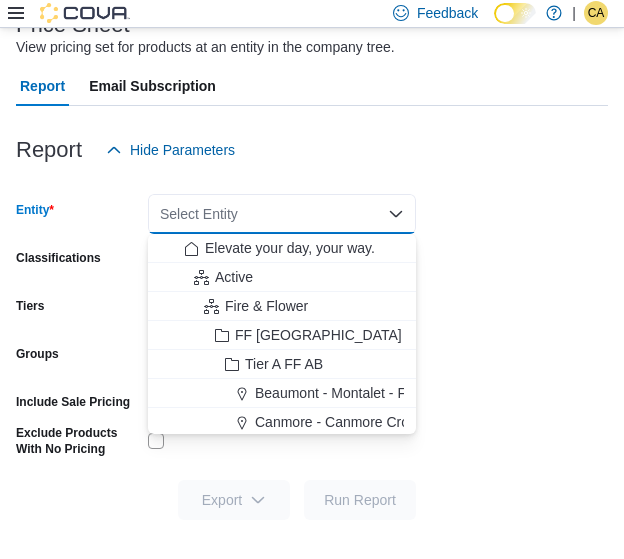 click on "Select Entity" at bounding box center [282, 214] 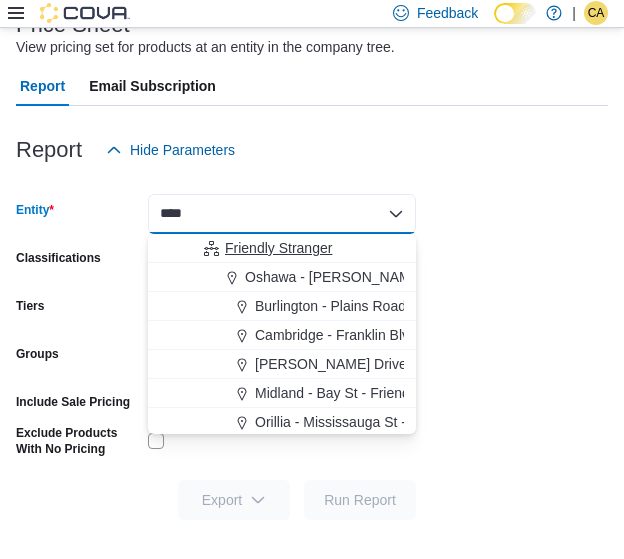 type on "****" 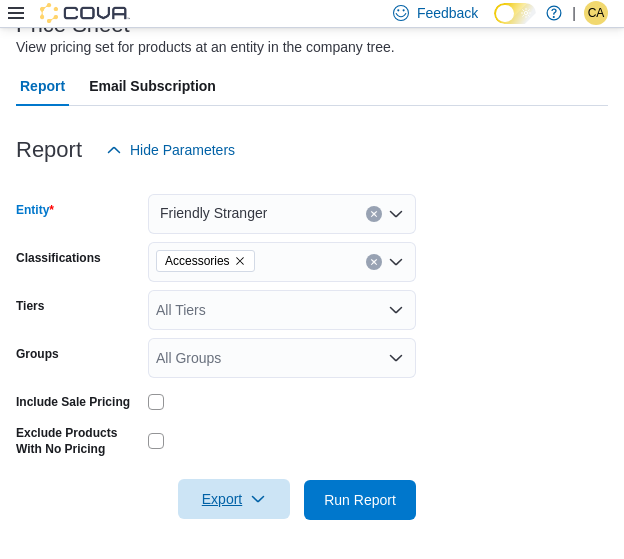 click on "Export" at bounding box center (234, 499) 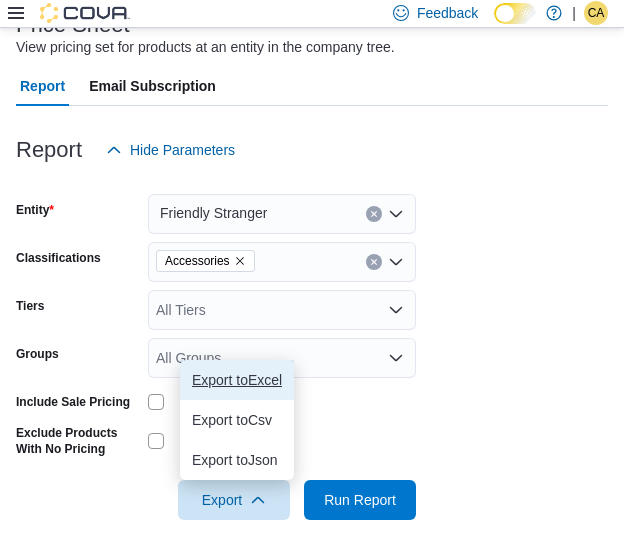 click on "Export to  Excel" at bounding box center [237, 380] 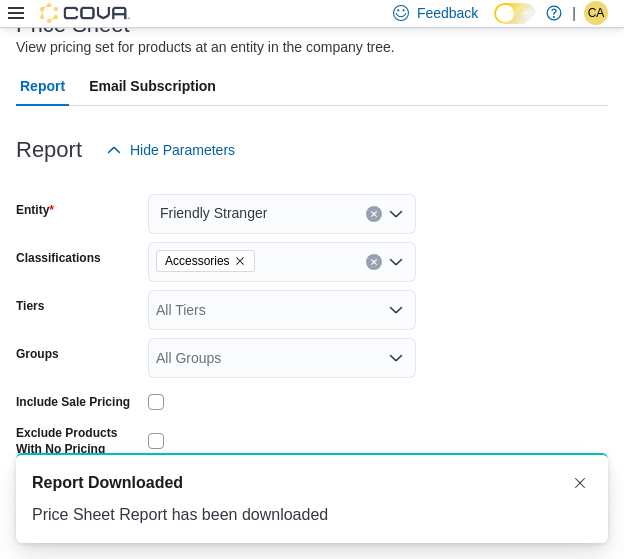 scroll, scrollTop: 0, scrollLeft: 0, axis: both 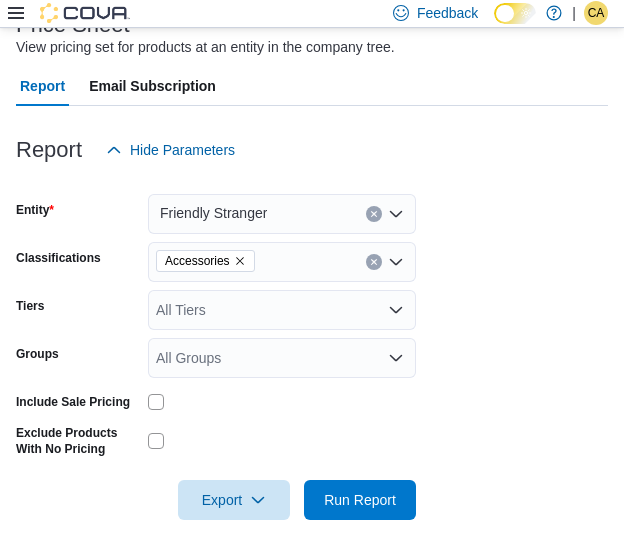 click on "Report Hide Parameters" at bounding box center (312, 150) 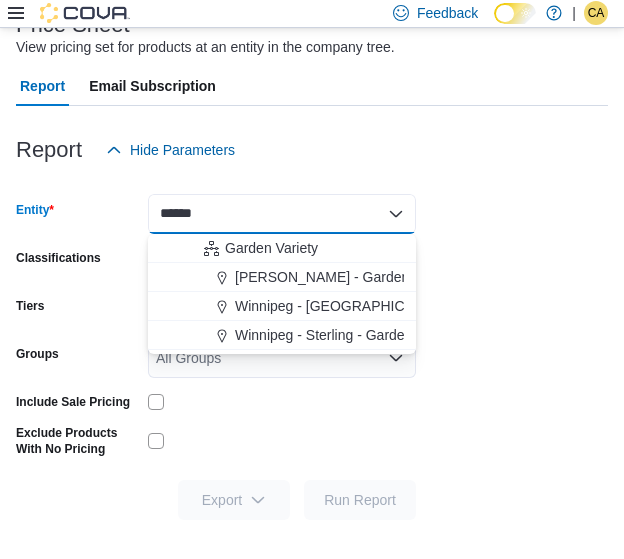 type on "******" 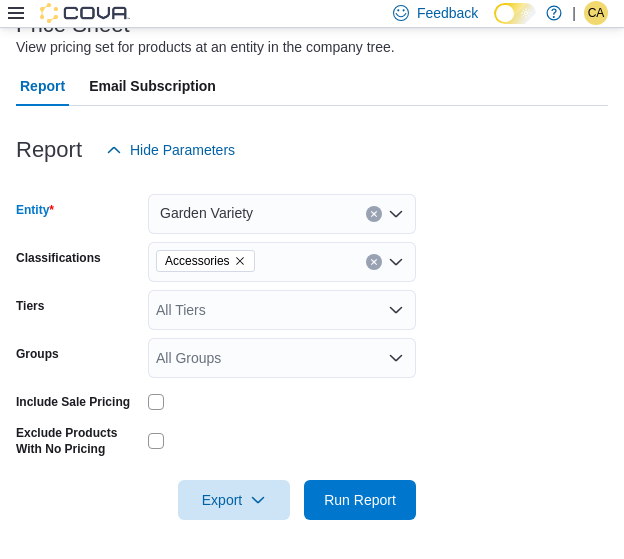 click at bounding box center (312, 472) 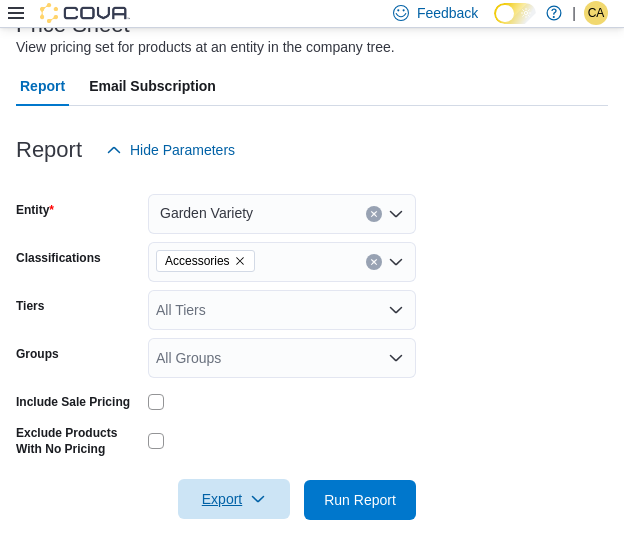 click 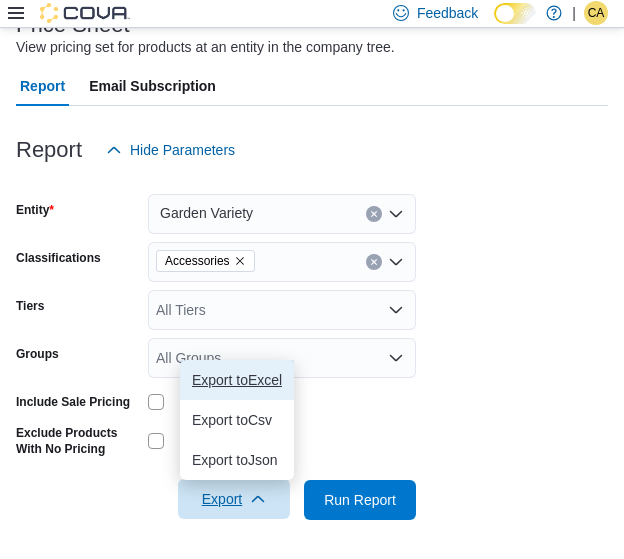 click on "Export to  Excel" at bounding box center (237, 380) 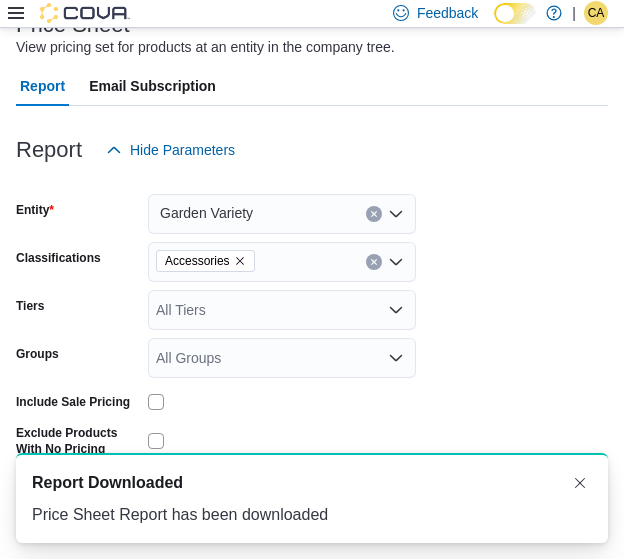 scroll, scrollTop: 0, scrollLeft: 0, axis: both 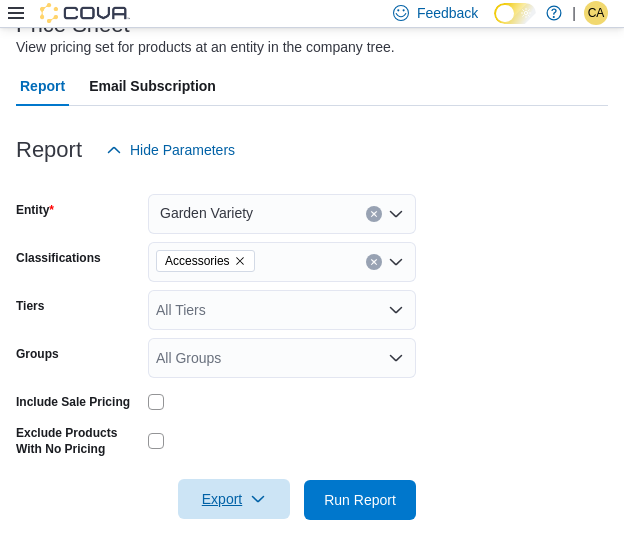 click at bounding box center (374, 214) 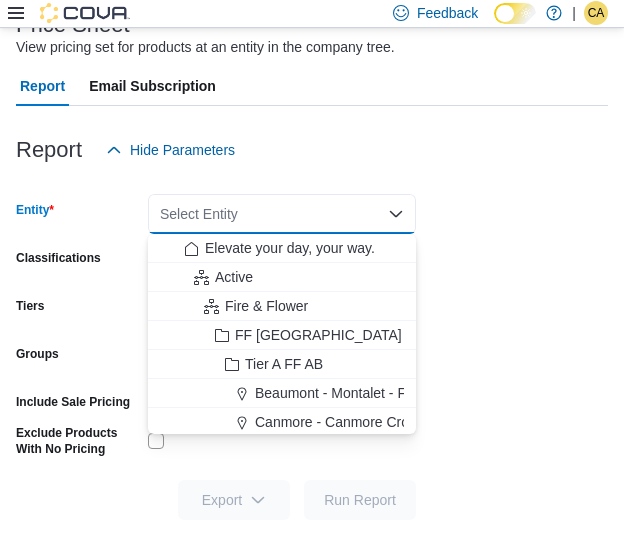 click on "Select Entity Combo box. Selected. Combo box input. Select Entity. Type some text or, to display a list of choices, press Down Arrow. To exit the list of choices, press Escape." at bounding box center [282, 214] 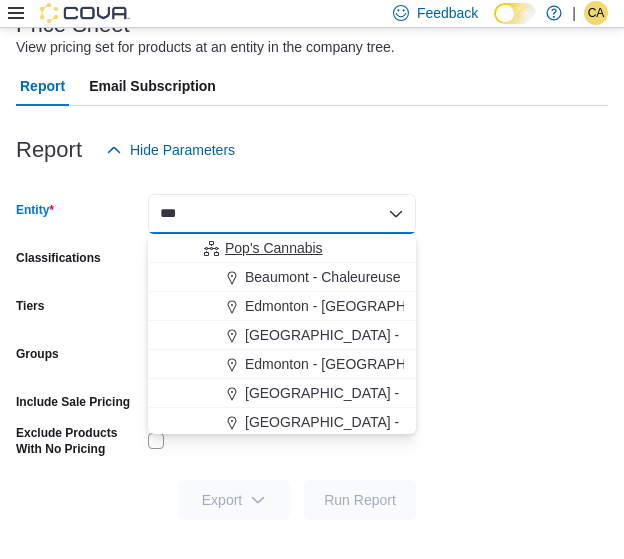 type on "***" 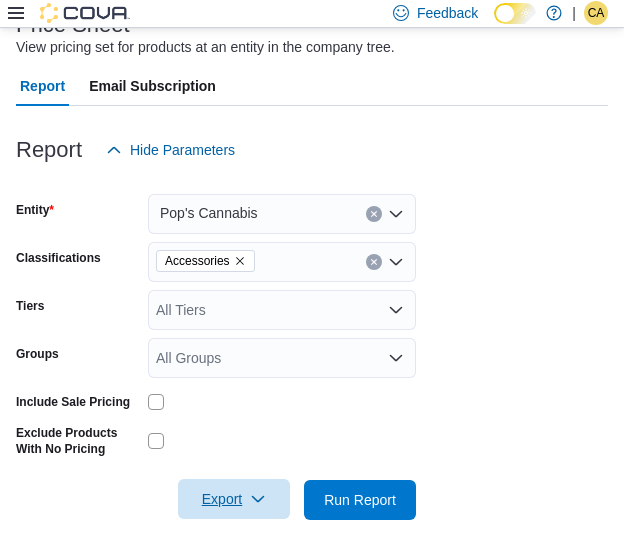 click 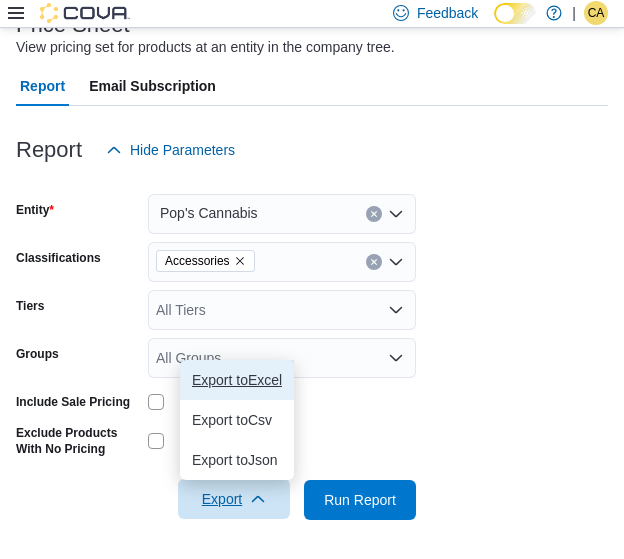 click on "Export to  Excel" at bounding box center (237, 380) 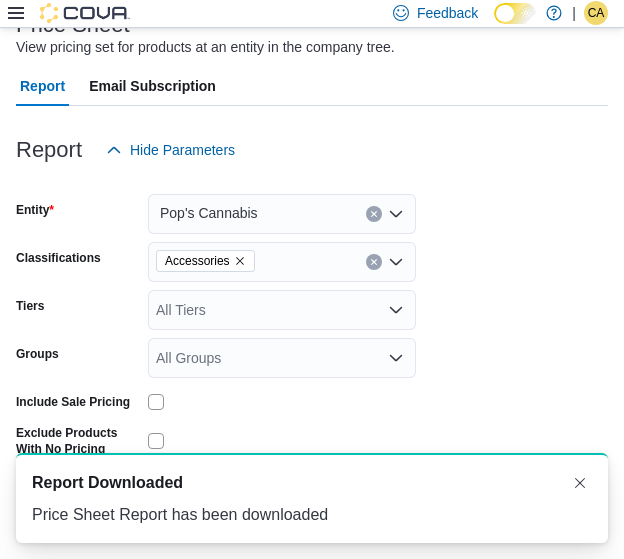scroll, scrollTop: 0, scrollLeft: 0, axis: both 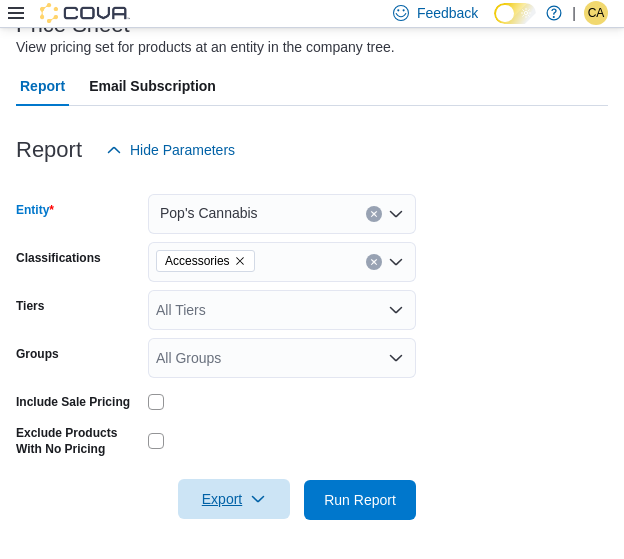 click on "Pop's Cannabis" at bounding box center (282, 214) 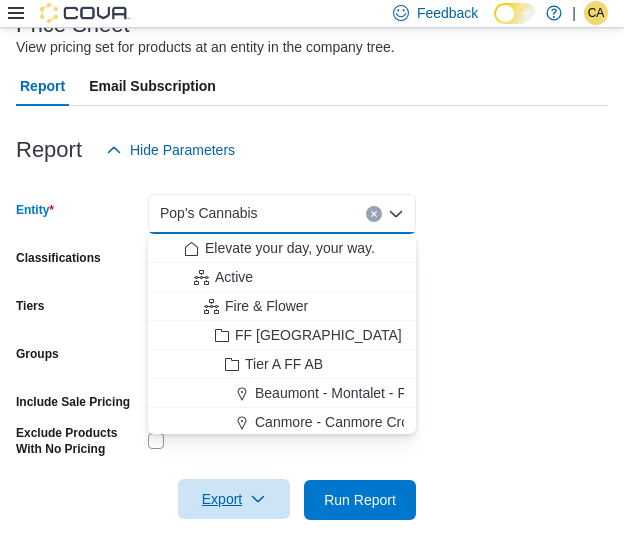 click 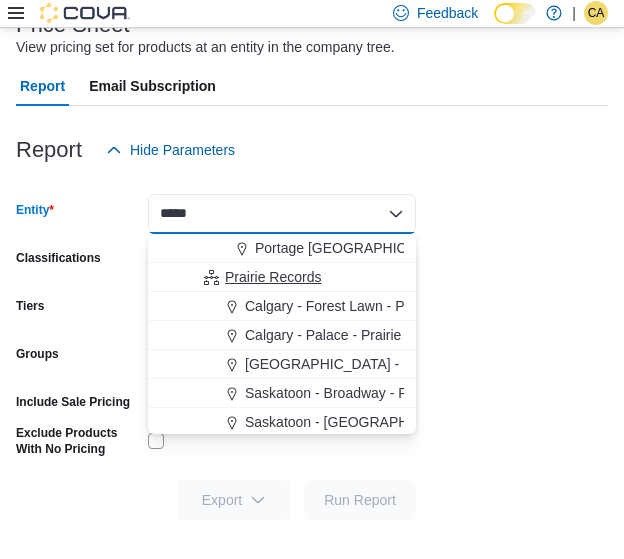 type on "*****" 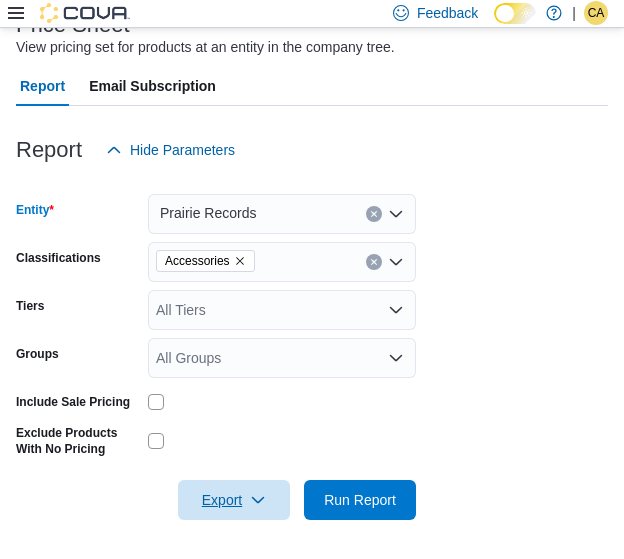 drag, startPoint x: 238, startPoint y: 497, endPoint x: 238, endPoint y: 475, distance: 22 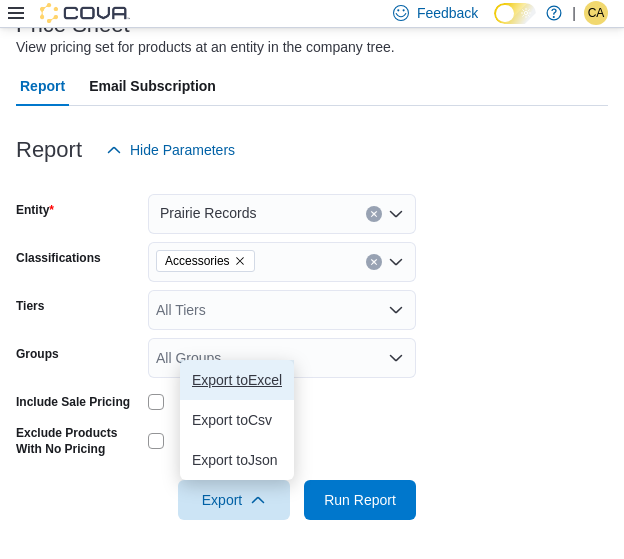 click on "Export to  Excel" at bounding box center [237, 380] 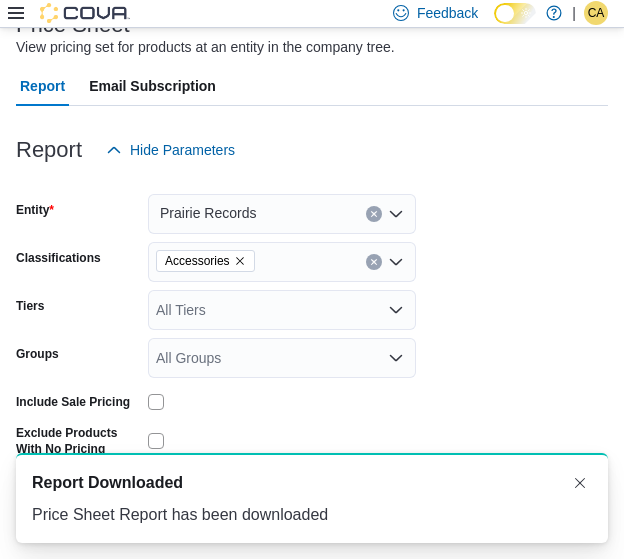 scroll, scrollTop: 0, scrollLeft: 0, axis: both 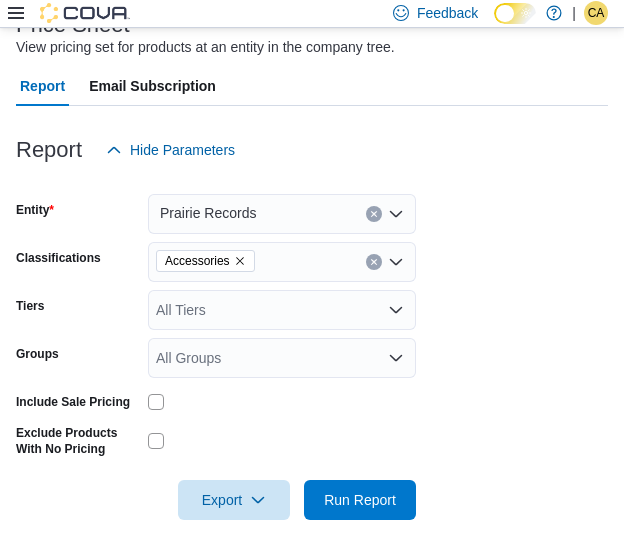 click on "Entity Prairie Records Classifications Accessories Tiers All Tiers Groups All Groups Include Sale Pricing Exclude Products With No Pricing Export  Run Report" at bounding box center (312, 345) 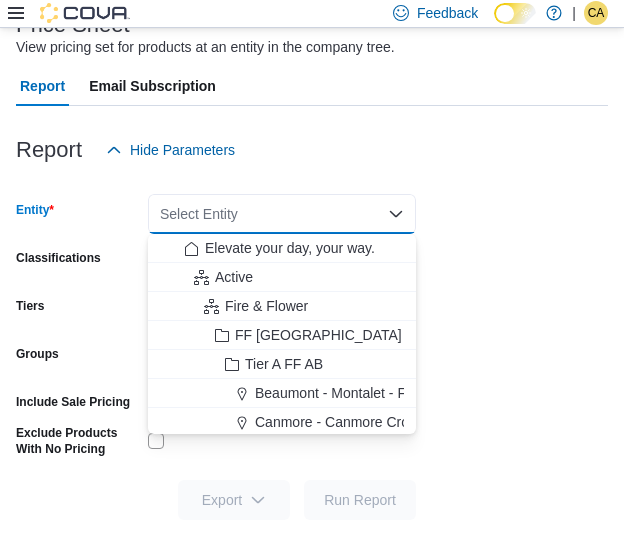 click on "Select Entity Combo box. Selected. Combo box input. Select Entity. Type some text or, to display a list of choices, press Down Arrow. To exit the list of choices, press Escape." at bounding box center [282, 214] 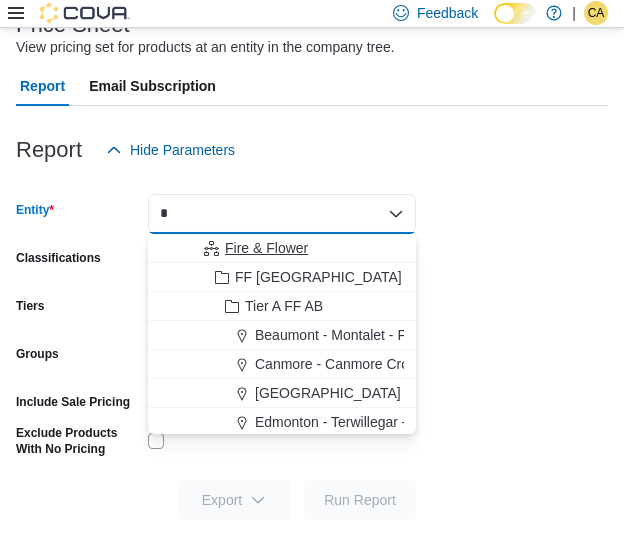 type on "*" 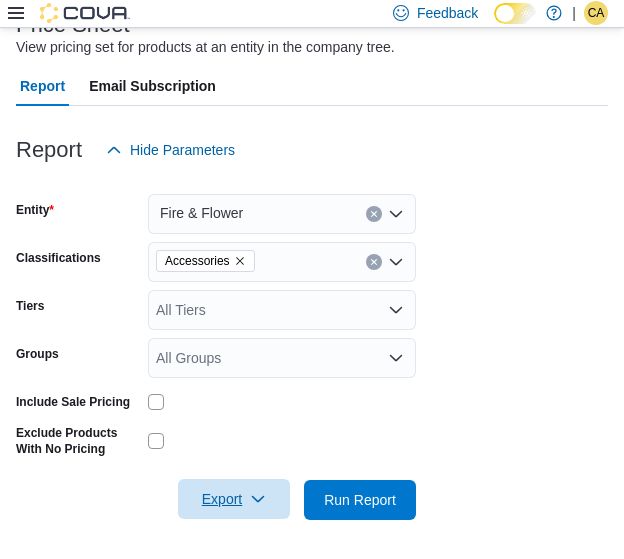 click on "Export" at bounding box center [234, 499] 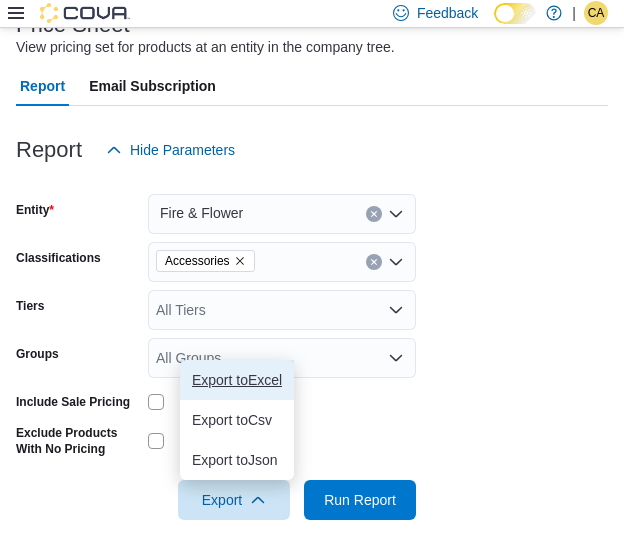 click on "Export to  Excel" at bounding box center (237, 380) 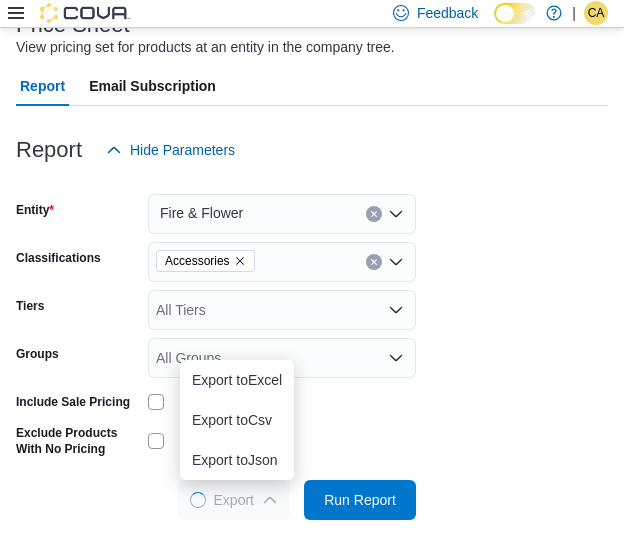 click on "Entity Fire & Flower Classifications Accessories Tiers All Tiers Groups All Groups Include Sale Pricing Exclude Products With No Pricing Export  Run Report" at bounding box center [312, 345] 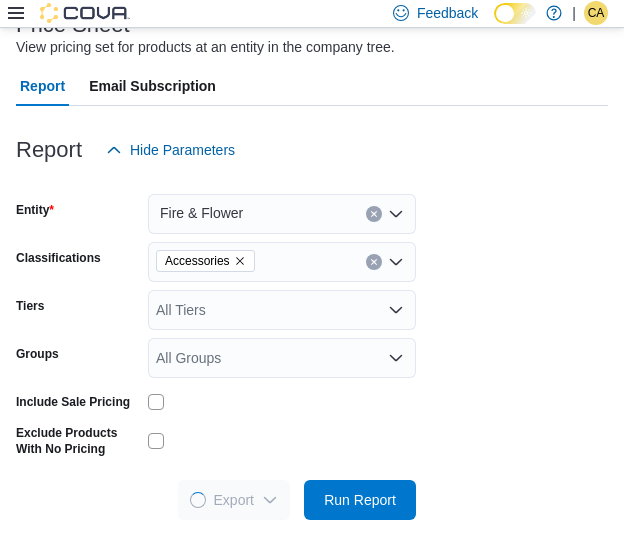 click on "Entity Fire & Flower Classifications Accessories Tiers All Tiers Groups All Groups Include Sale Pricing Exclude Products With No Pricing Export  Run Report" at bounding box center [312, 345] 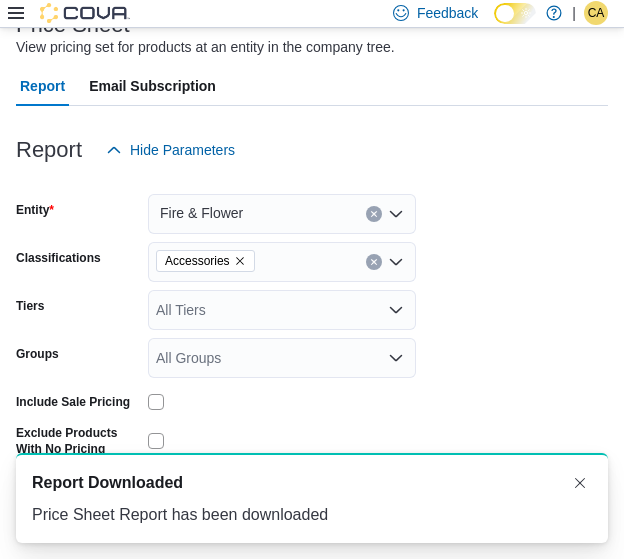 scroll, scrollTop: 0, scrollLeft: 0, axis: both 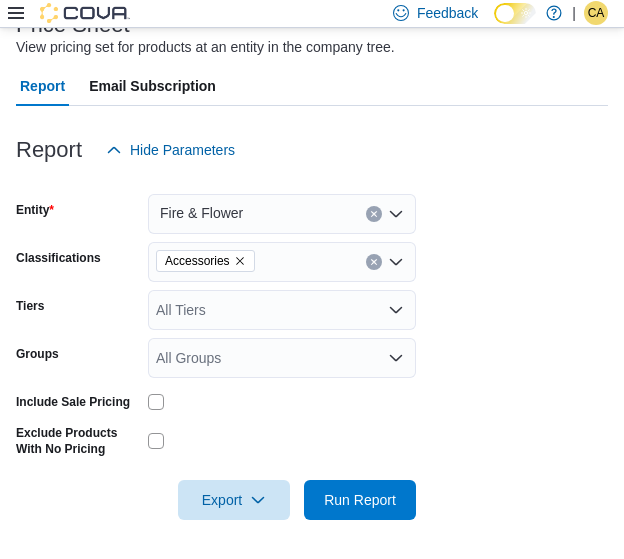 click on "Fire & Flower" at bounding box center (282, 214) 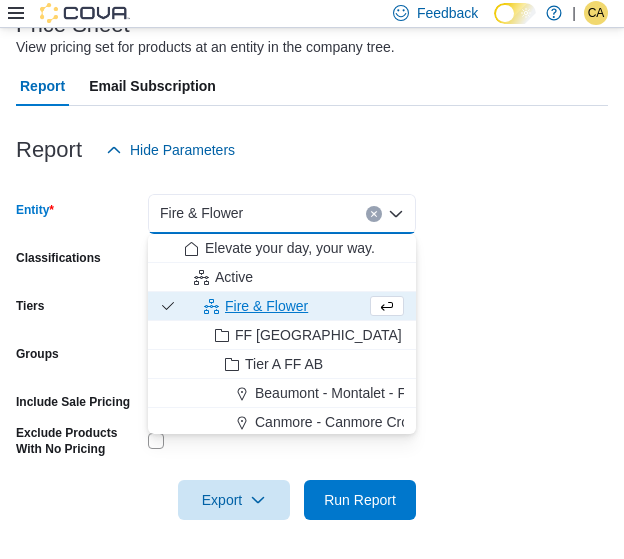 click 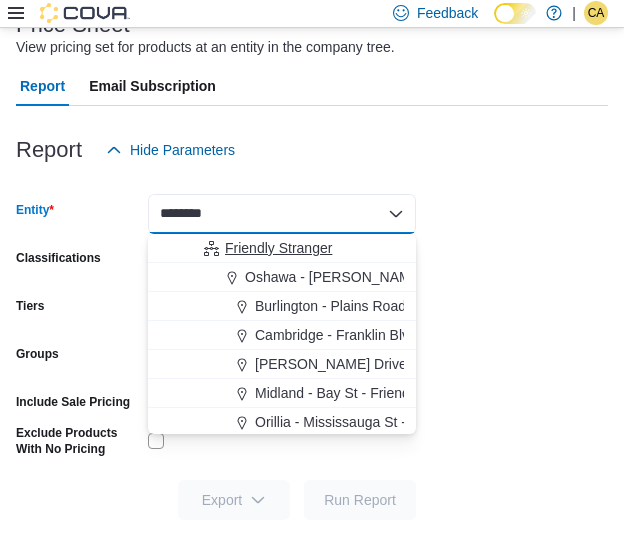 type on "********" 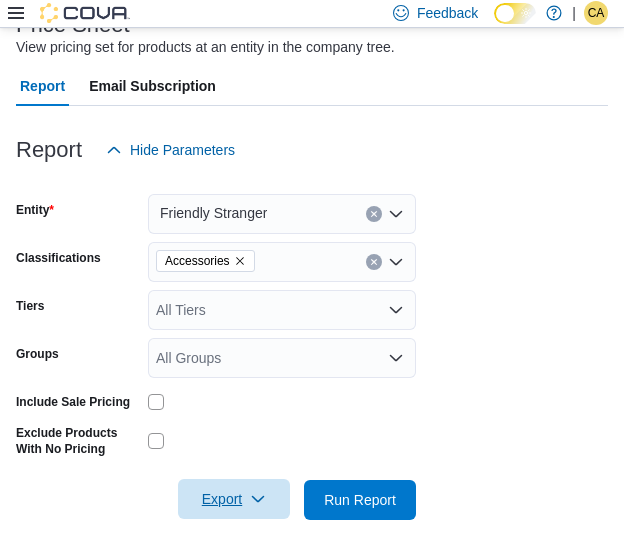 click on "Export" at bounding box center (234, 499) 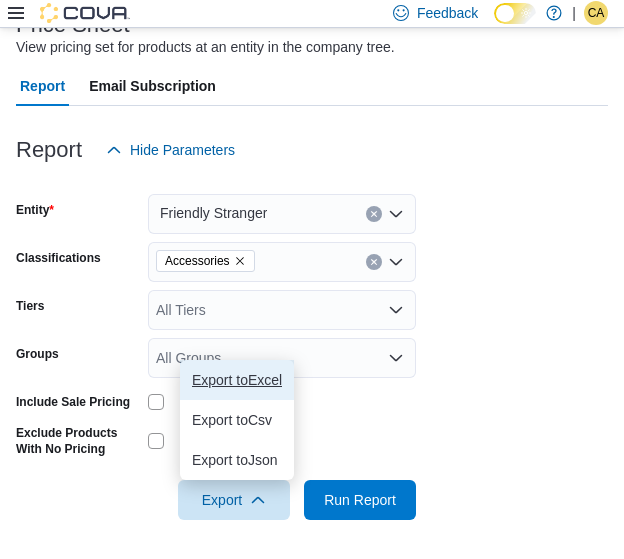 click on "Export to  Excel" at bounding box center (237, 380) 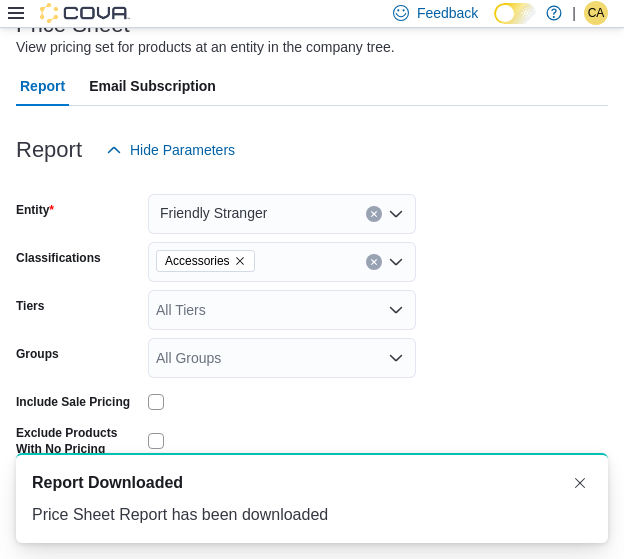 scroll, scrollTop: 0, scrollLeft: 0, axis: both 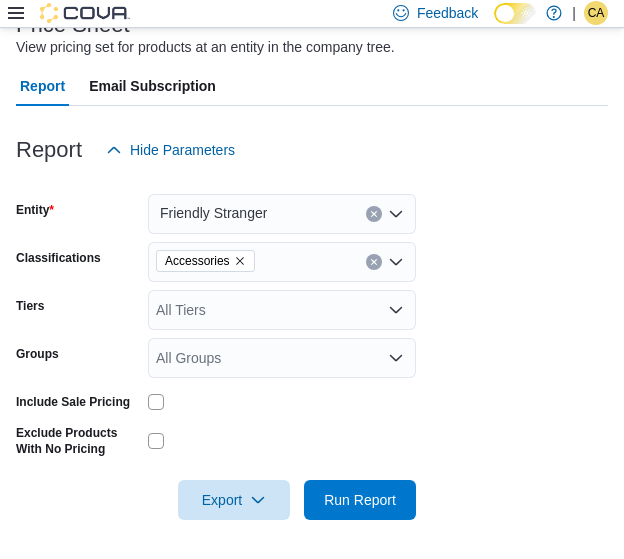 click on "Entity Friendly Stranger Classifications Accessories Tiers All Tiers Groups All Groups Include Sale Pricing Exclude Products With No Pricing Export  Run Report" at bounding box center (312, 345) 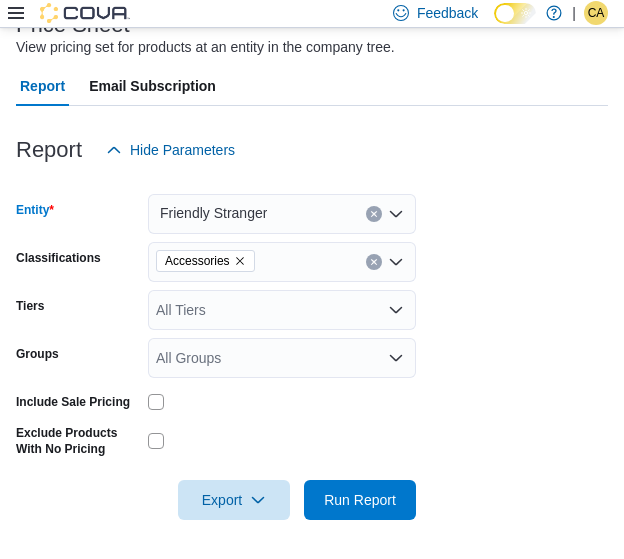 click at bounding box center (374, 214) 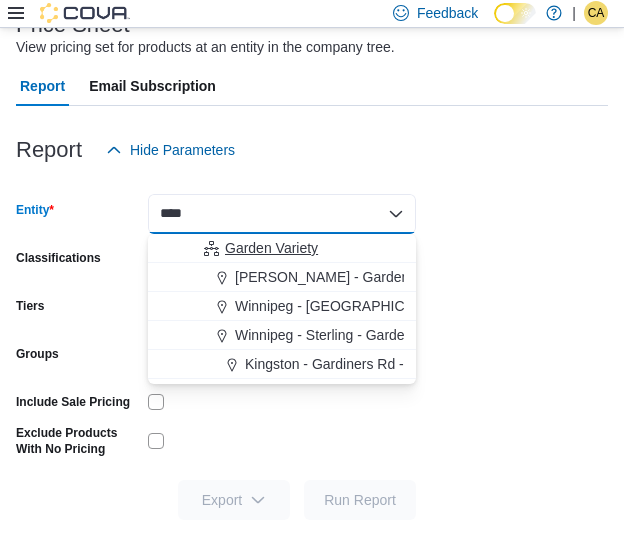 type on "****" 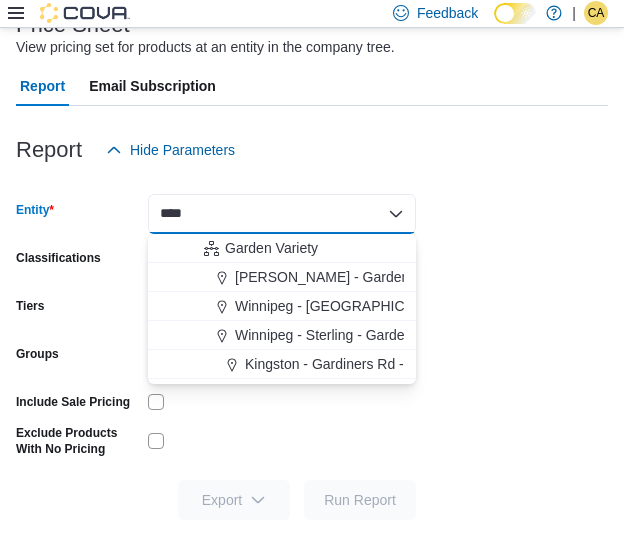 click on "Garden Variety" at bounding box center [294, 248] 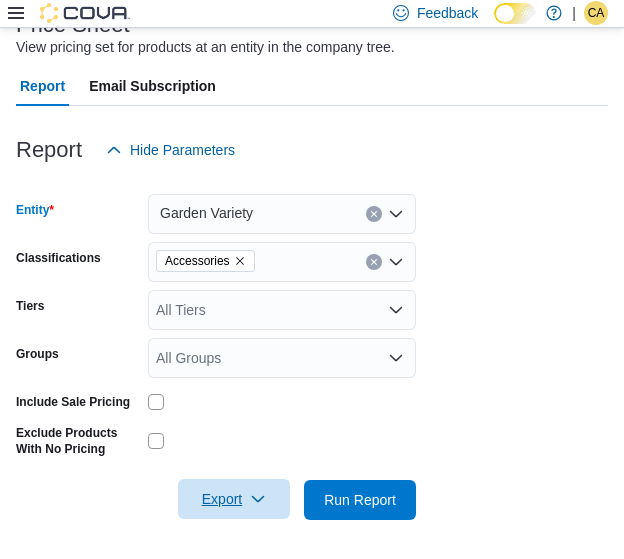 drag, startPoint x: 248, startPoint y: 468, endPoint x: 248, endPoint y: 490, distance: 22 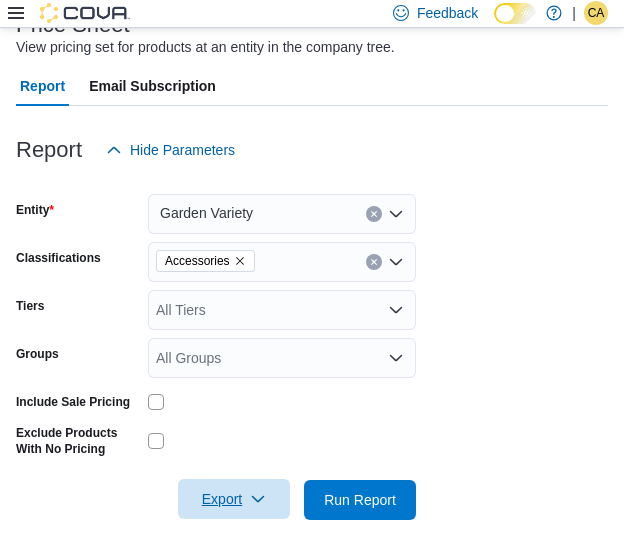 click on "Export" at bounding box center (234, 499) 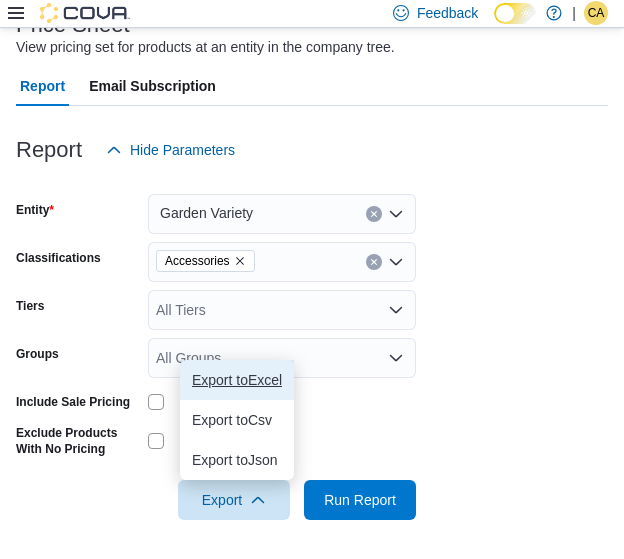 click on "Export to  Excel" at bounding box center (237, 380) 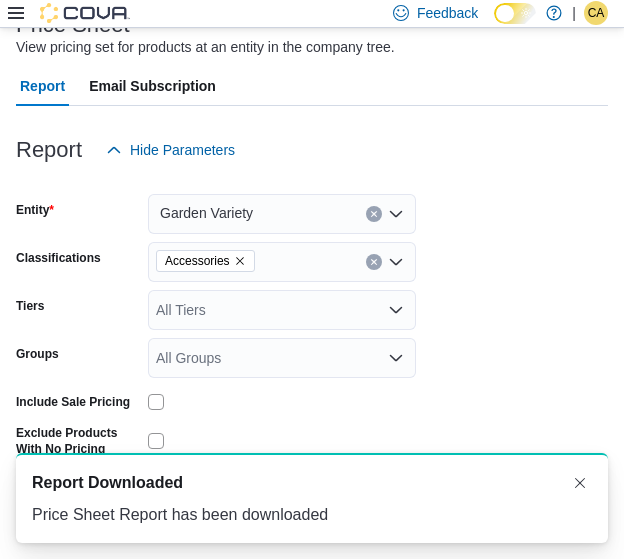 scroll, scrollTop: 0, scrollLeft: 0, axis: both 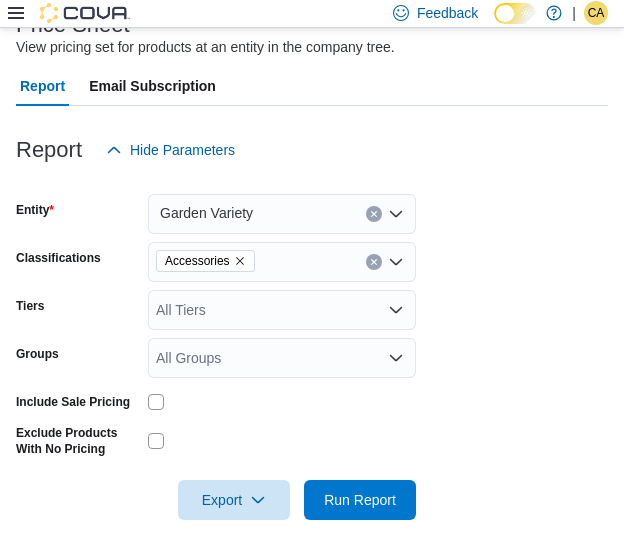 click at bounding box center (374, 214) 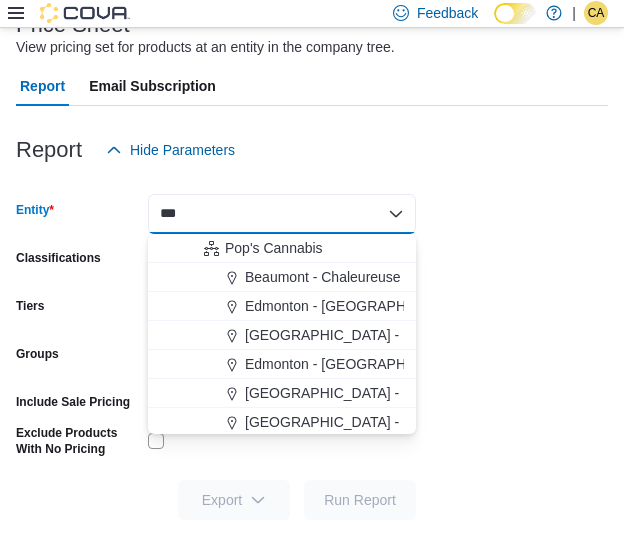 type on "***" 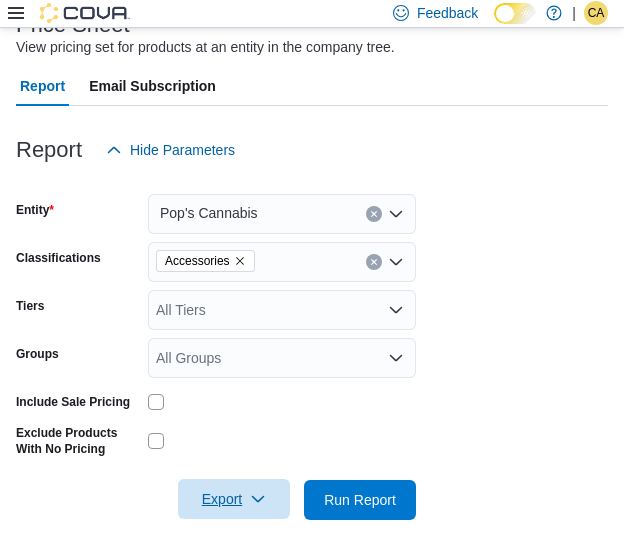click on "Export" at bounding box center (234, 499) 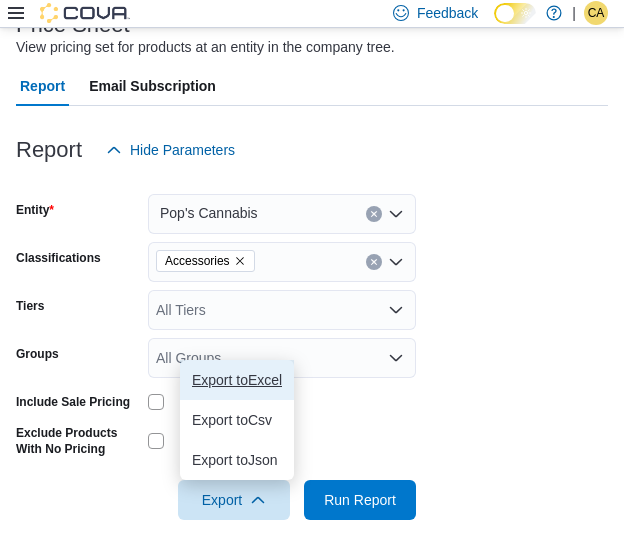 click on "Export to  Excel" at bounding box center (237, 380) 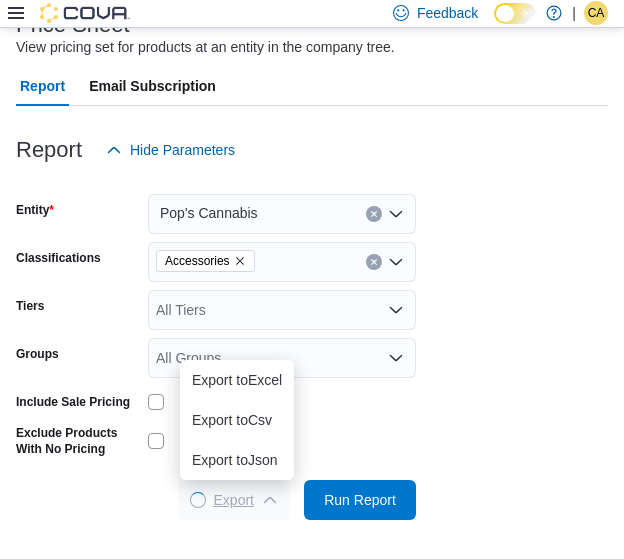 scroll, scrollTop: 0, scrollLeft: 0, axis: both 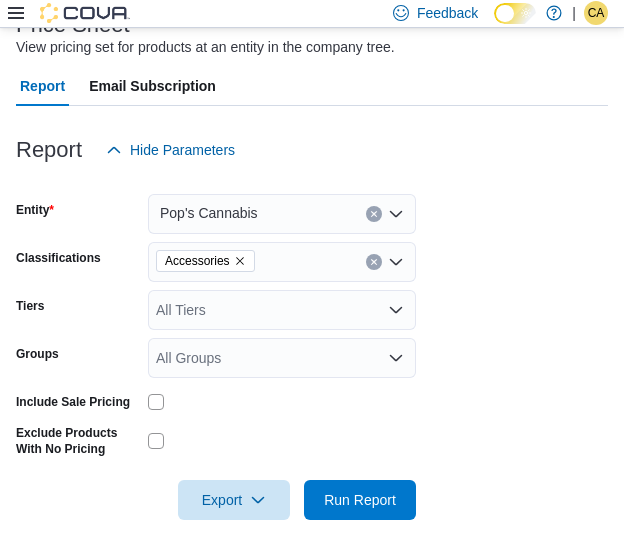click on "Pop's Cannabis" at bounding box center [282, 214] 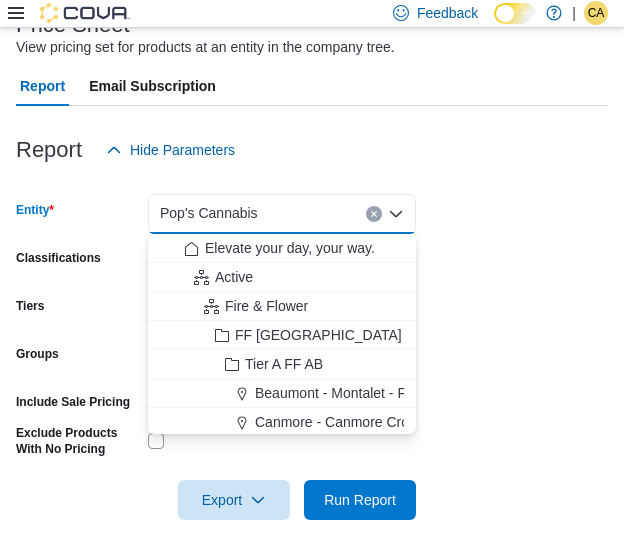 click 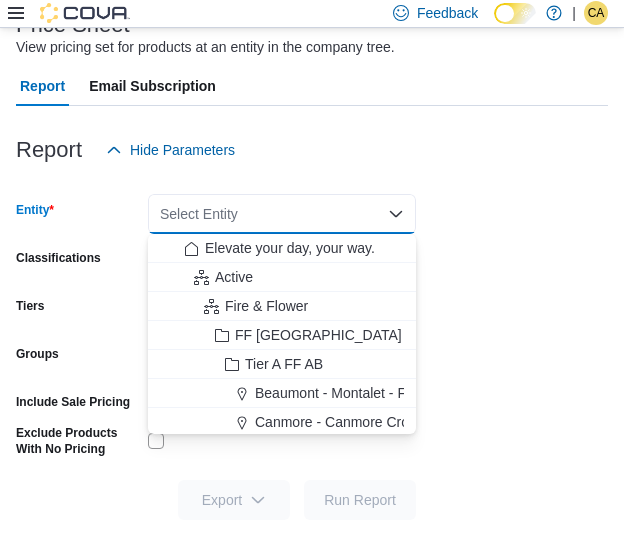 click on "Select Entity" at bounding box center (282, 214) 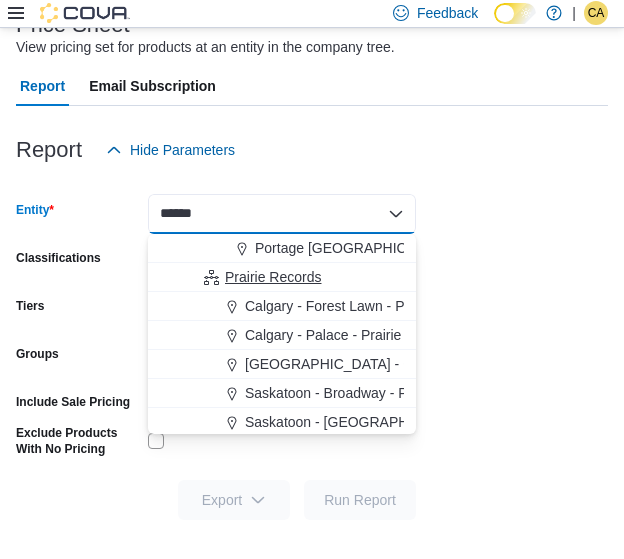 type on "******" 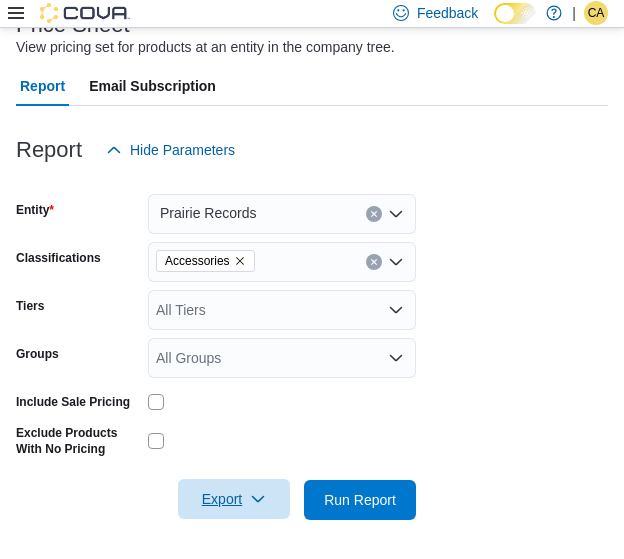 click on "Export" at bounding box center [234, 499] 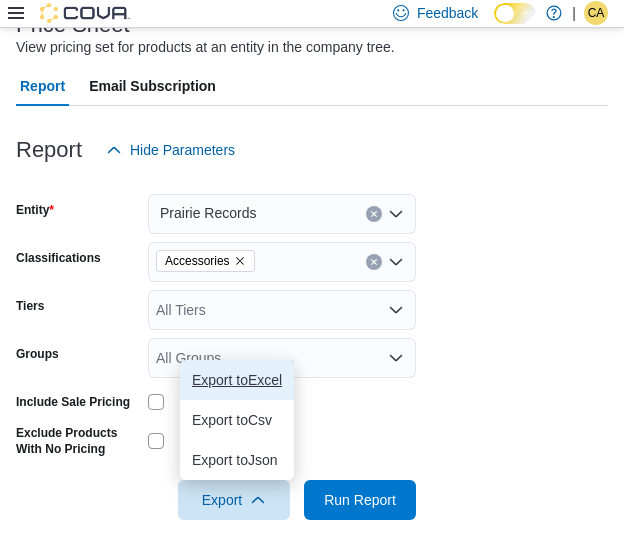 click on "Export to  Excel" at bounding box center (237, 380) 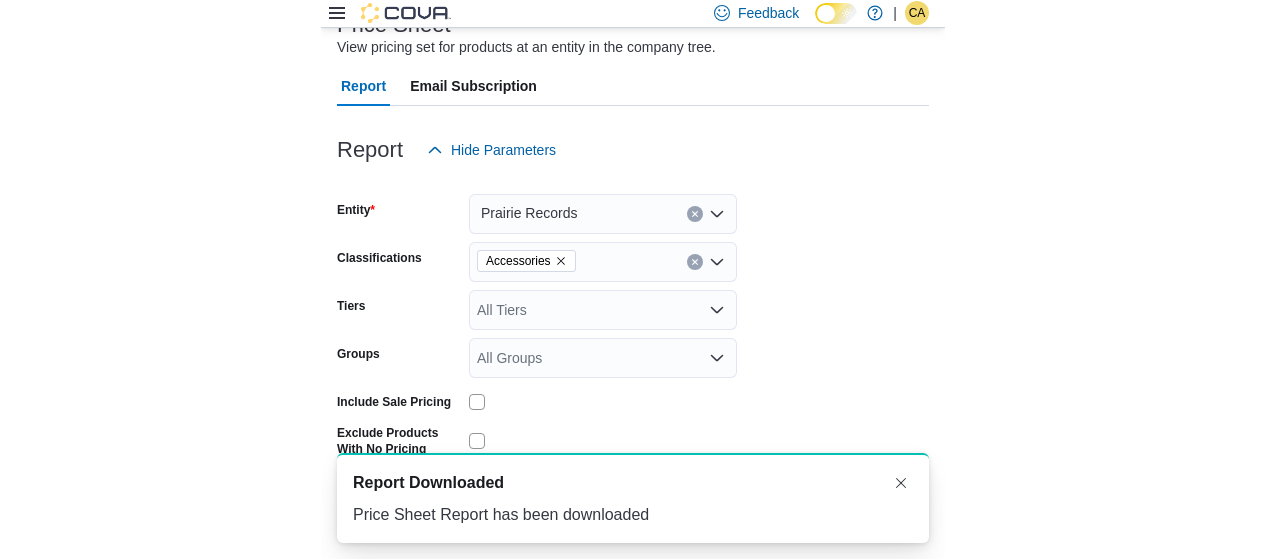 scroll, scrollTop: 0, scrollLeft: 0, axis: both 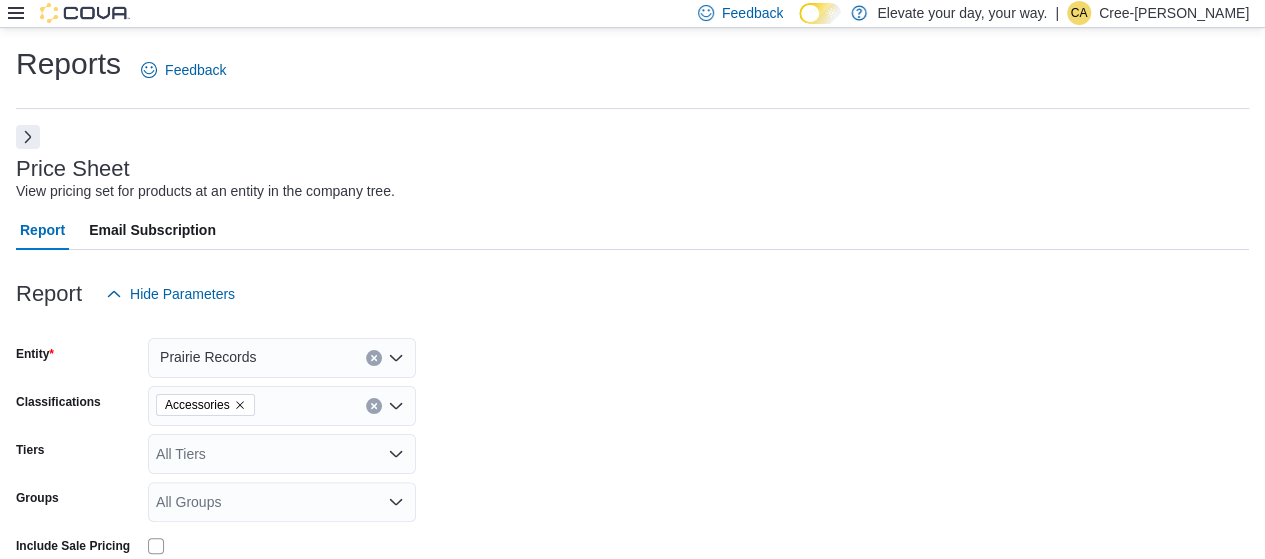 click 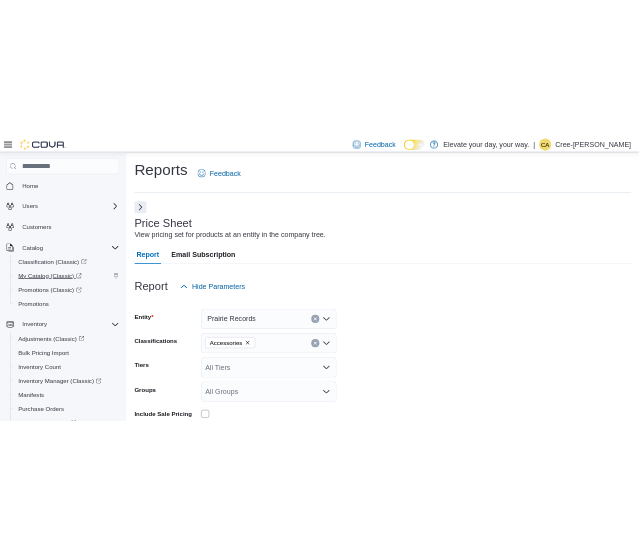 scroll, scrollTop: 0, scrollLeft: 0, axis: both 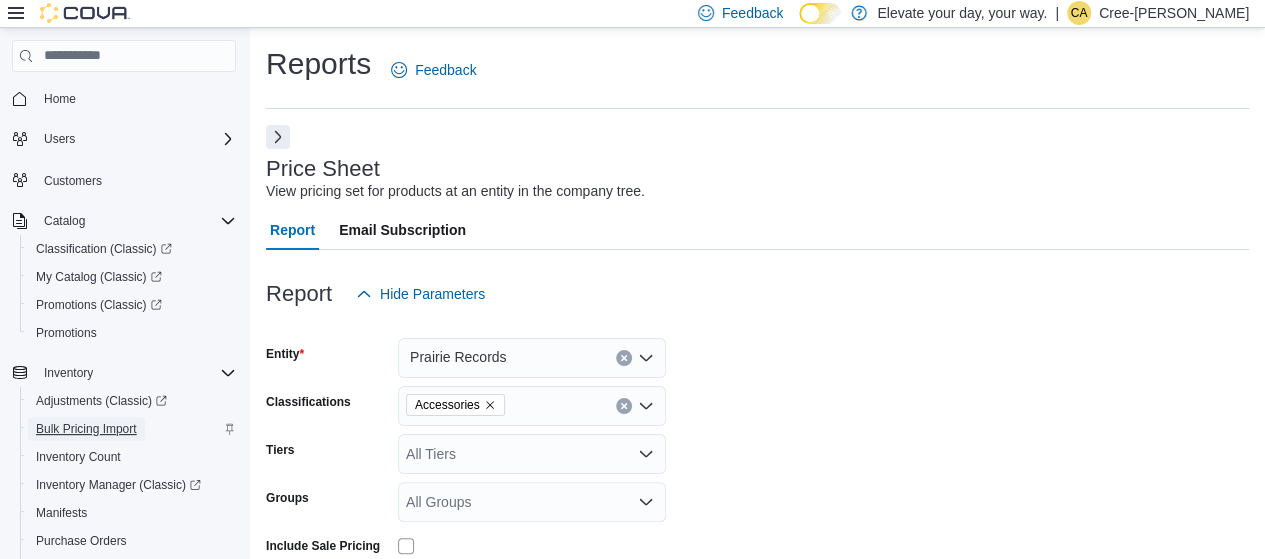 click on "Bulk Pricing Import" at bounding box center [86, 429] 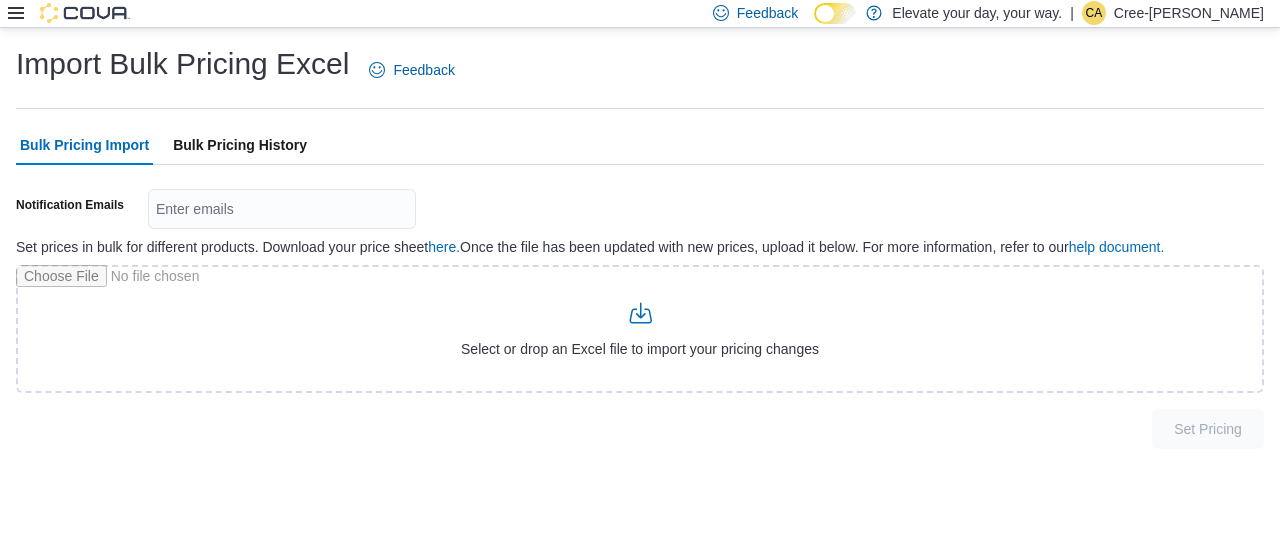 click on "Bulk Pricing History" at bounding box center [240, 145] 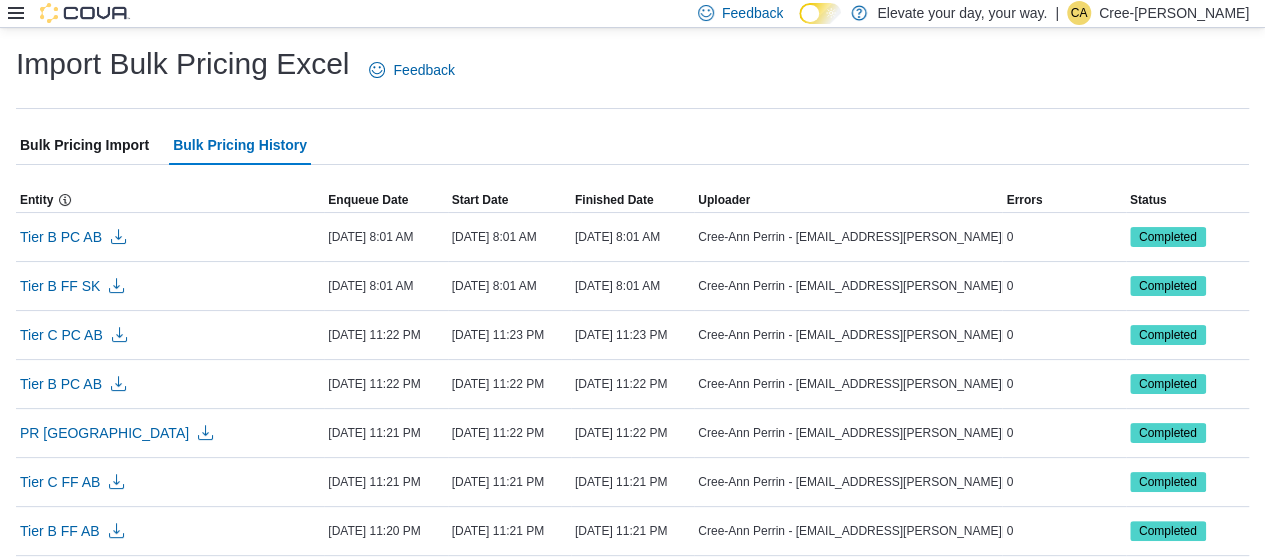 click on "Bulk Pricing Import" at bounding box center [84, 145] 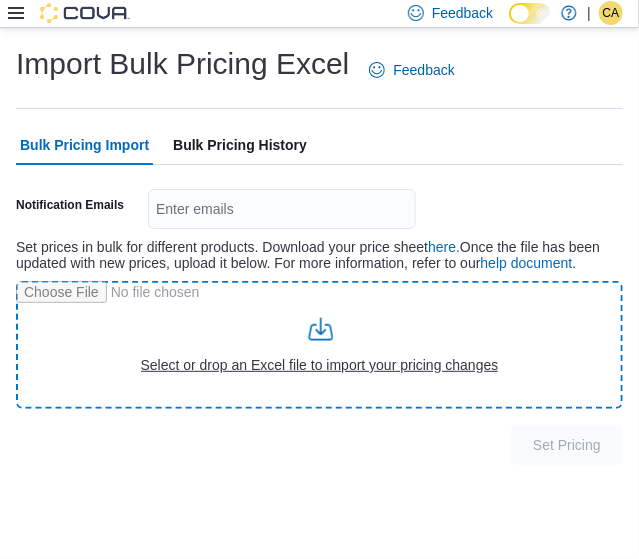 type on "**********" 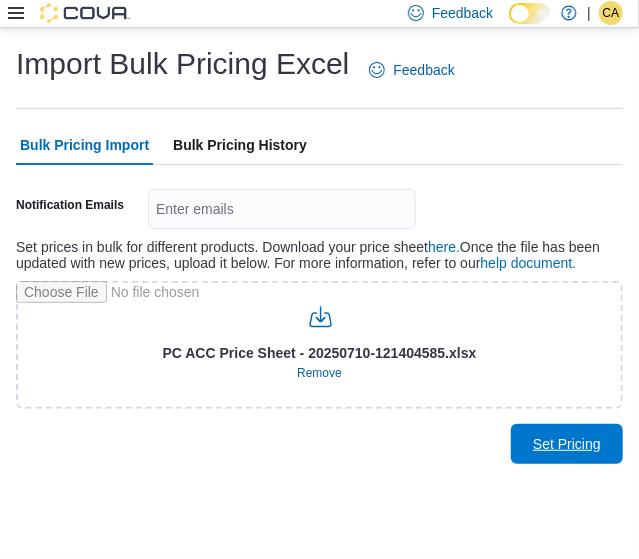 click on "Set Pricing" at bounding box center [567, 444] 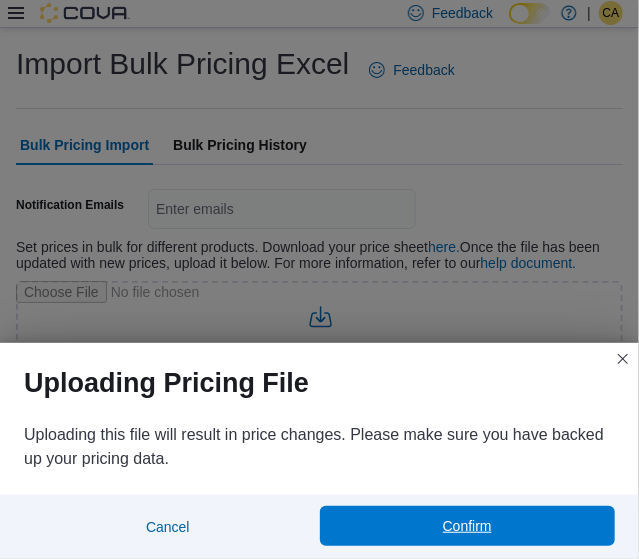 click on "Confirm" at bounding box center (468, 526) 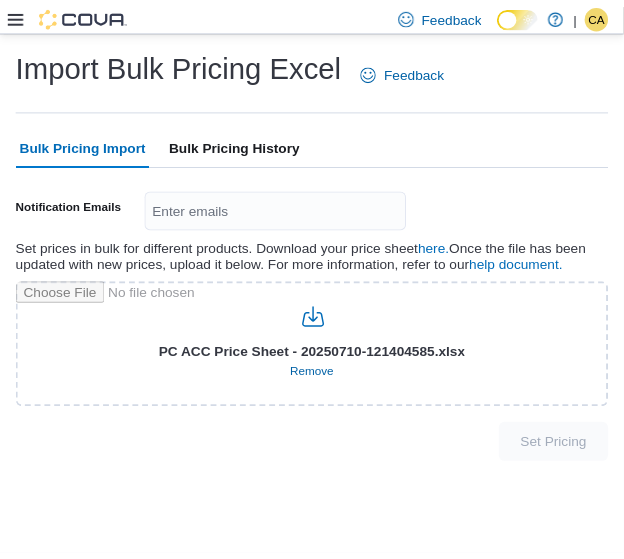 scroll, scrollTop: 0, scrollLeft: 0, axis: both 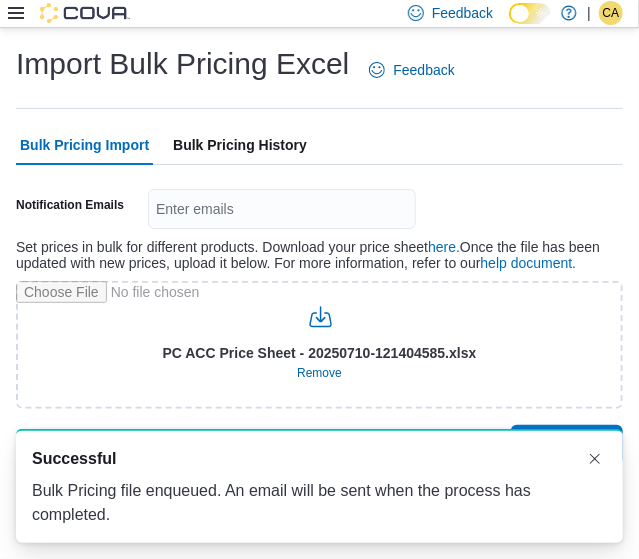 click on "Bulk Pricing History" at bounding box center (240, 145) 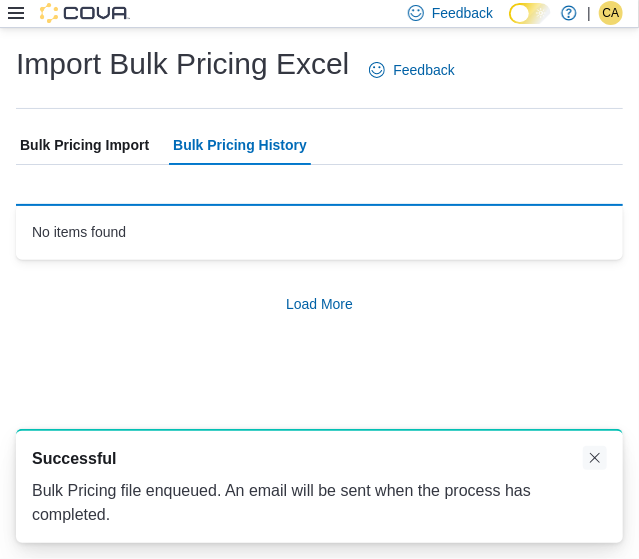 click at bounding box center [595, 458] 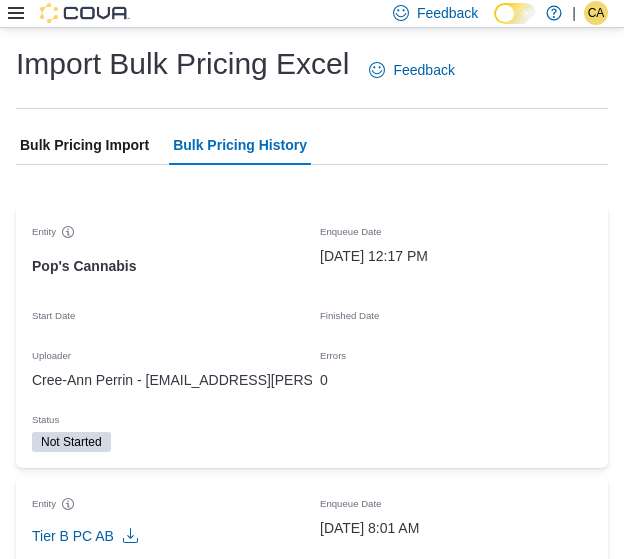 click on "Bulk Pricing Import" at bounding box center [84, 145] 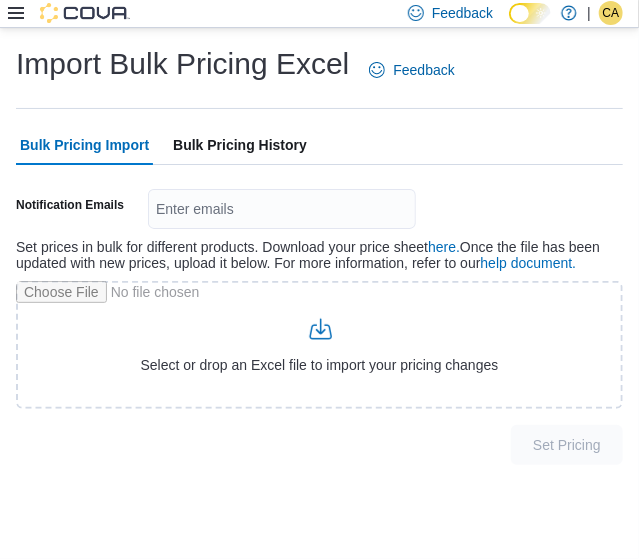 click on "Bulk Pricing History" at bounding box center [240, 145] 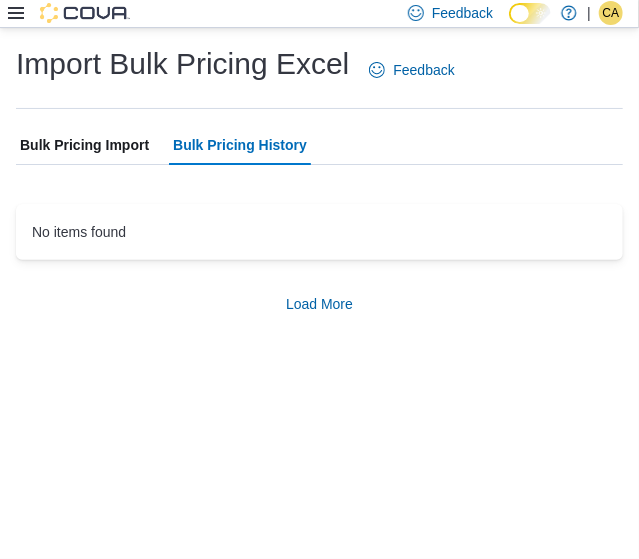 click on "Bulk Pricing Import" at bounding box center [84, 145] 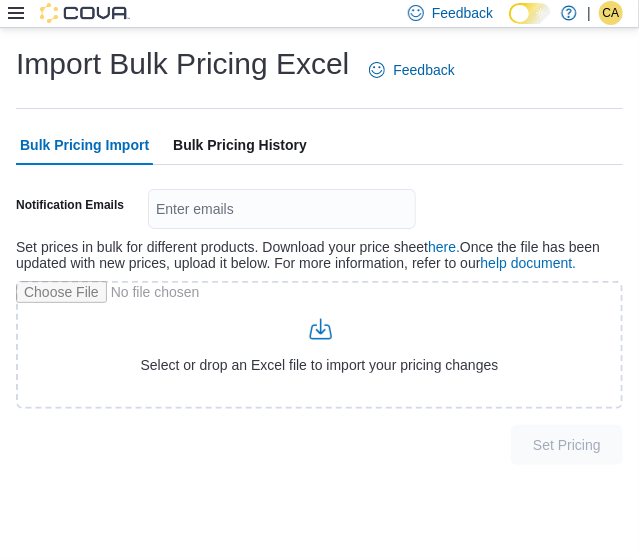 click on "Bulk Pricing History" at bounding box center (240, 145) 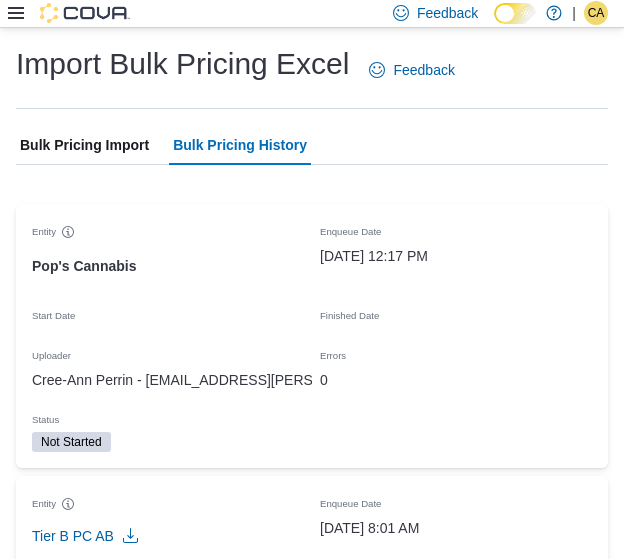 click on "Bulk Pricing Import" at bounding box center [84, 145] 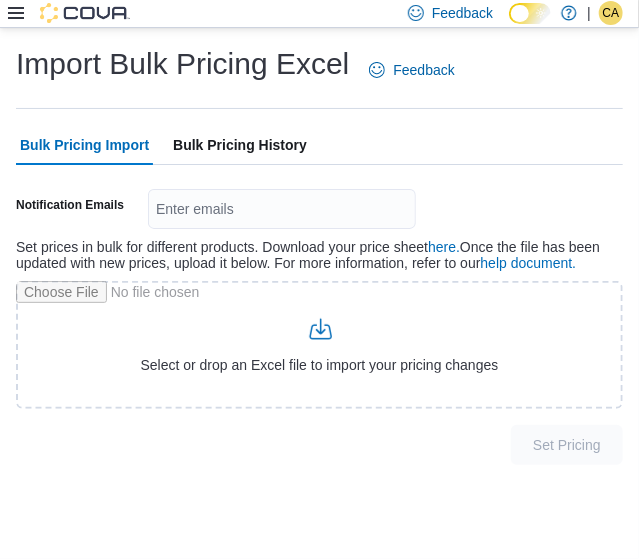 click on "Bulk Pricing History" at bounding box center [240, 145] 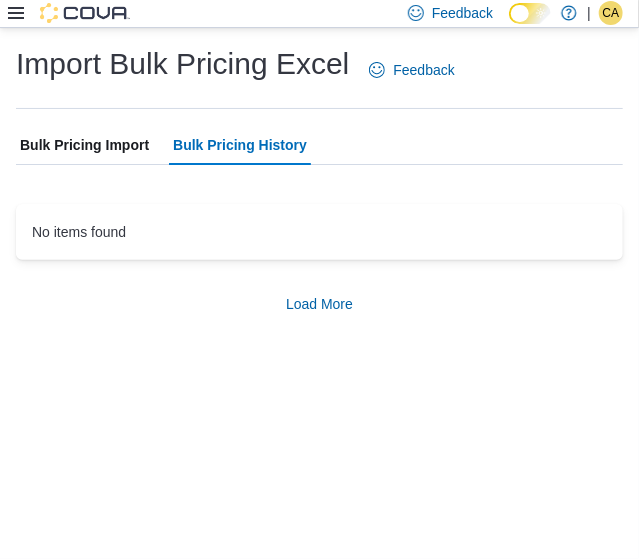 click on "Bulk Pricing Import" at bounding box center [84, 145] 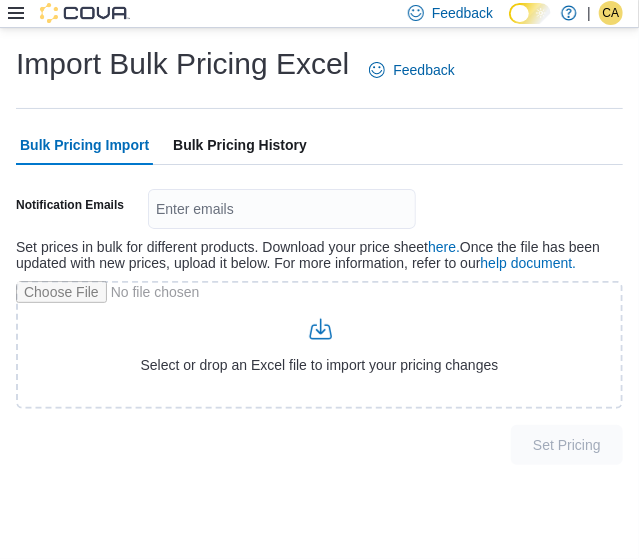 click on "Bulk Pricing History" at bounding box center [240, 145] 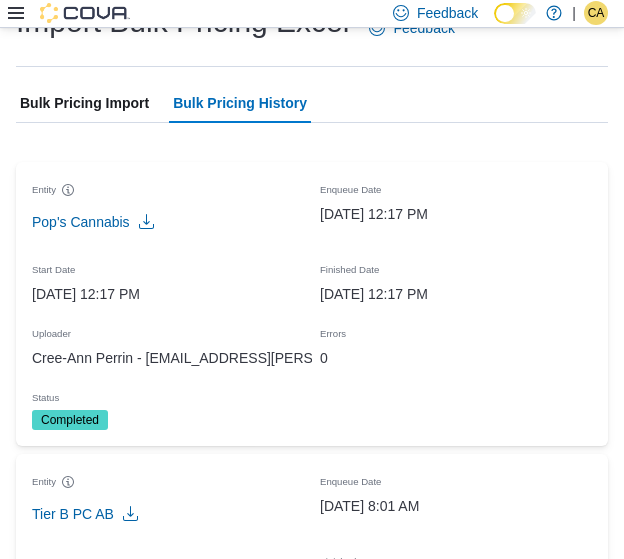 scroll, scrollTop: 0, scrollLeft: 0, axis: both 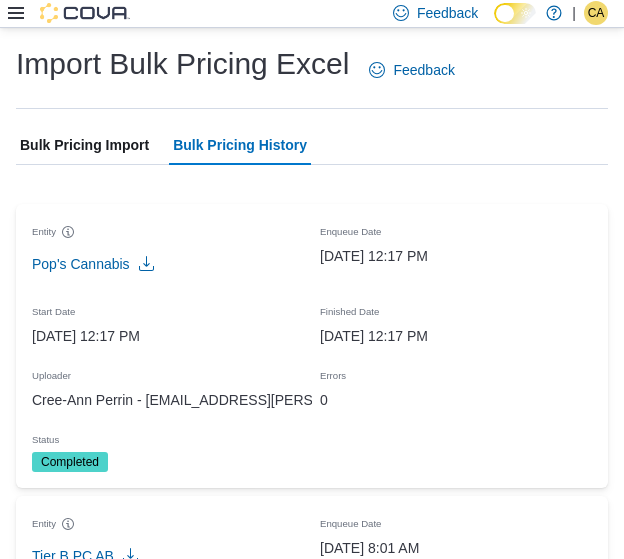 click on "Bulk Pricing Import" at bounding box center [84, 145] 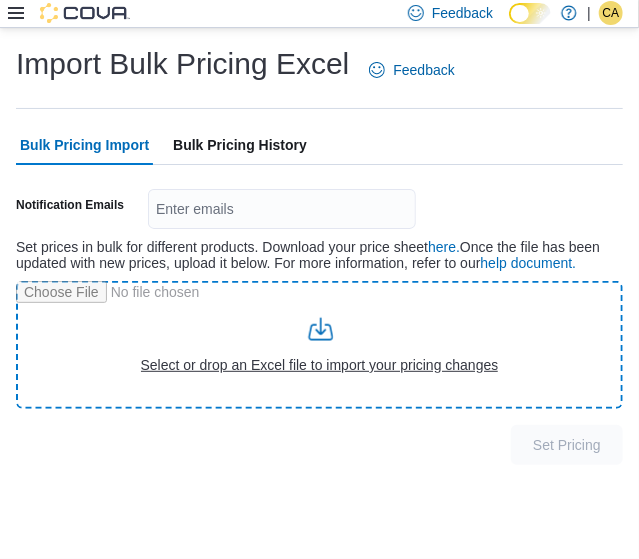 type on "**********" 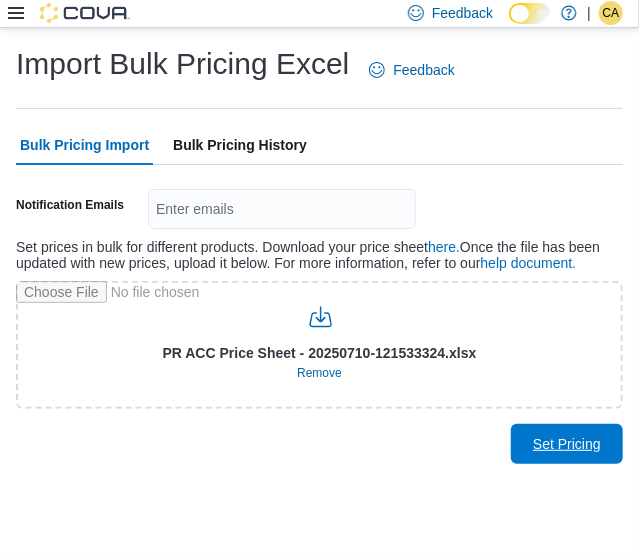 click on "Set Pricing" at bounding box center (567, 444) 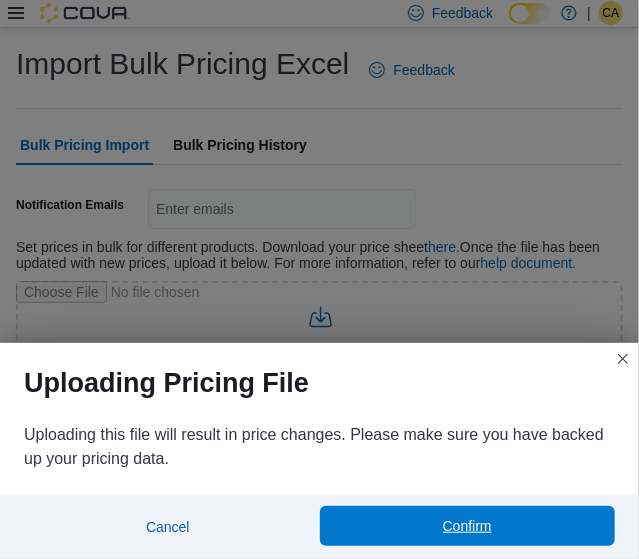 click on "Confirm" at bounding box center [468, 526] 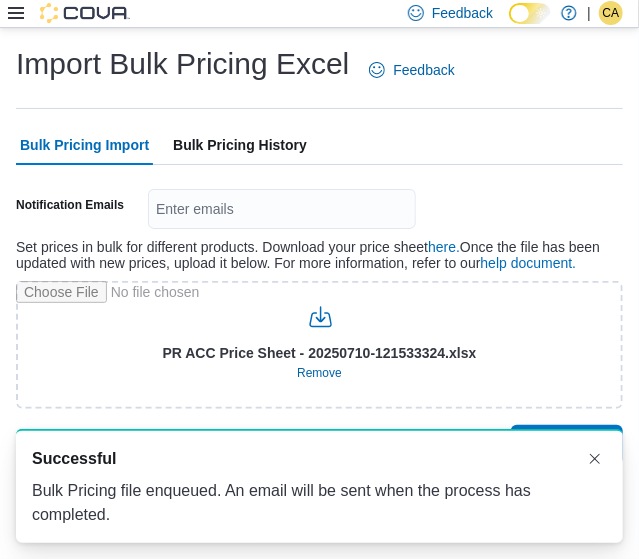 drag, startPoint x: 212, startPoint y: 133, endPoint x: 209, endPoint y: 143, distance: 10.440307 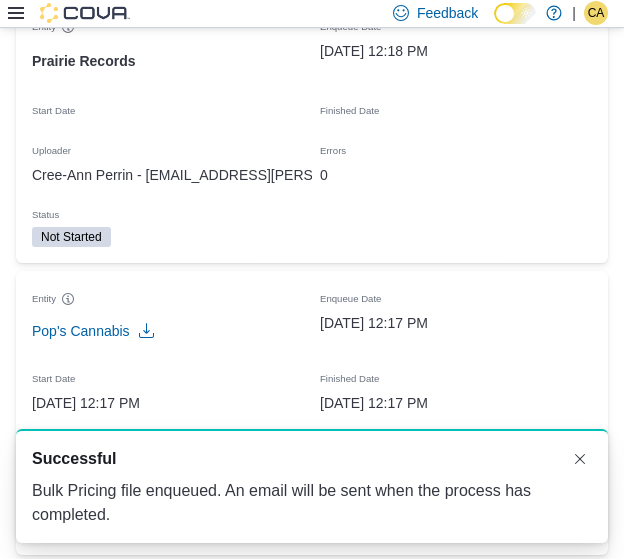 scroll, scrollTop: 100, scrollLeft: 0, axis: vertical 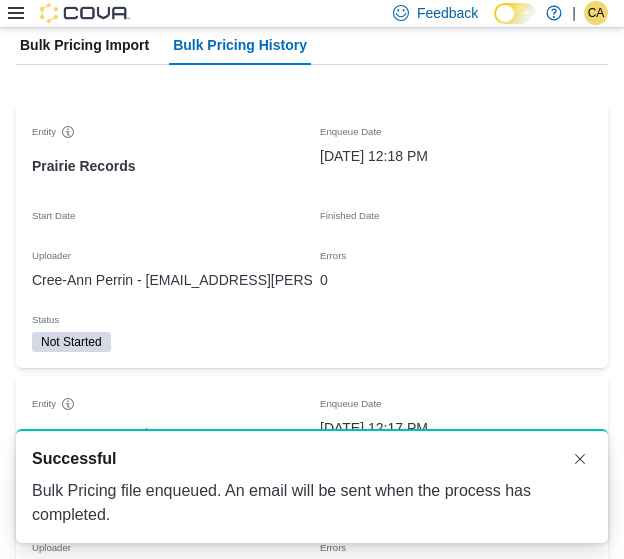 click on "Bulk Pricing Import" at bounding box center [84, 45] 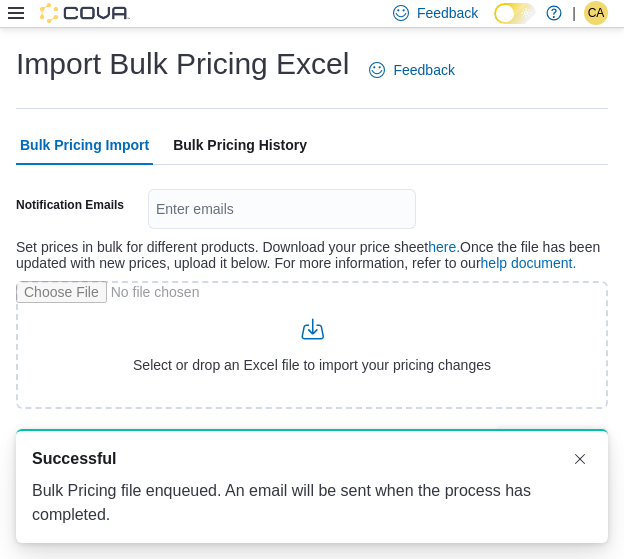 scroll, scrollTop: 0, scrollLeft: 0, axis: both 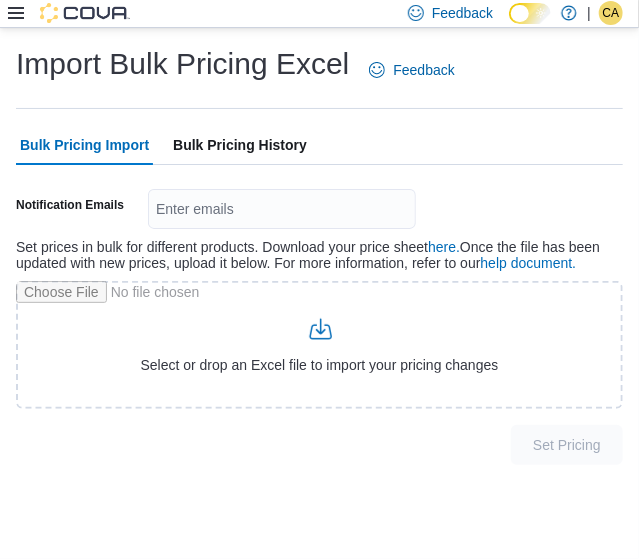 click on "Bulk Pricing History" at bounding box center [240, 145] 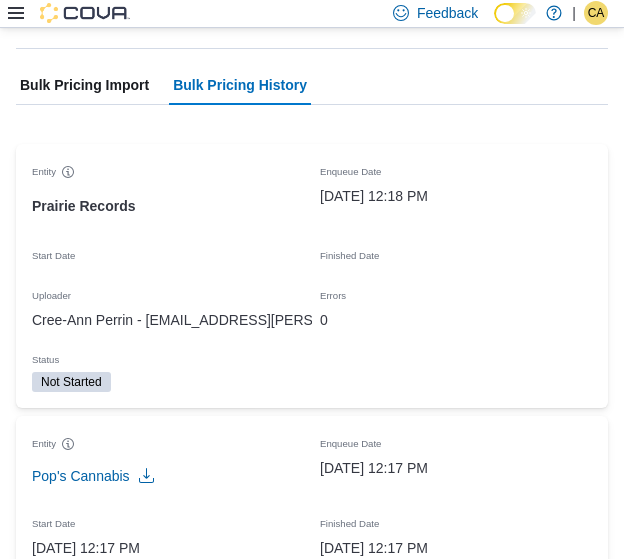 scroll, scrollTop: 100, scrollLeft: 0, axis: vertical 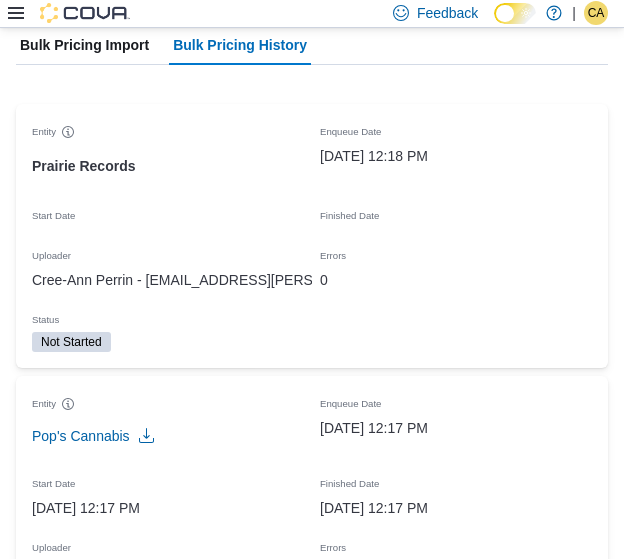 click on "Bulk Pricing Import" at bounding box center (84, 45) 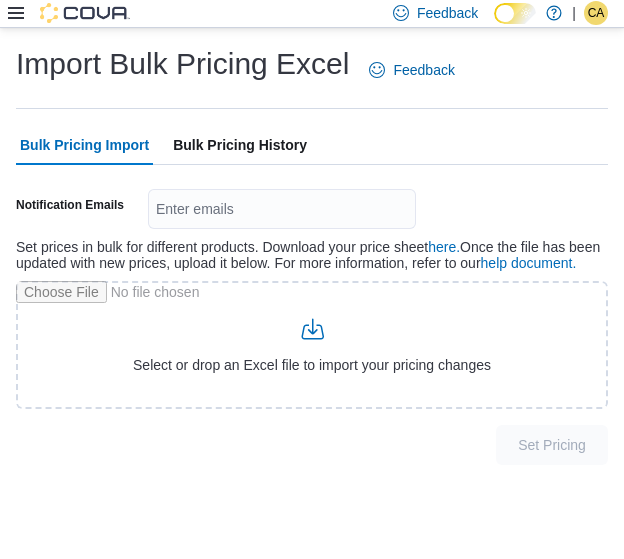 scroll, scrollTop: 0, scrollLeft: 0, axis: both 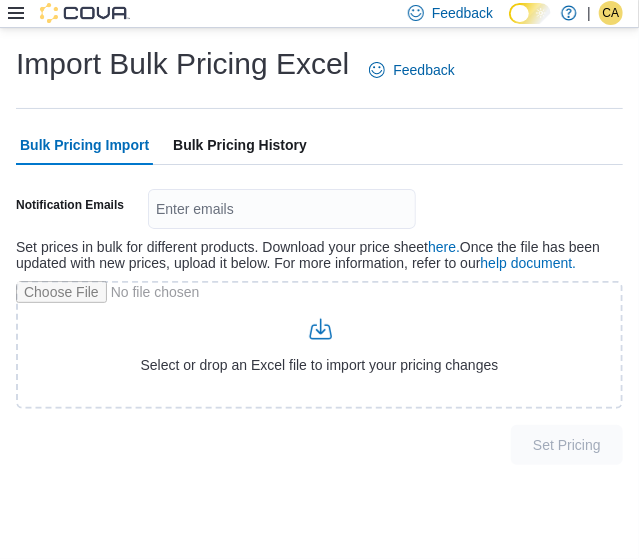 click on "Bulk Pricing History" at bounding box center (240, 145) 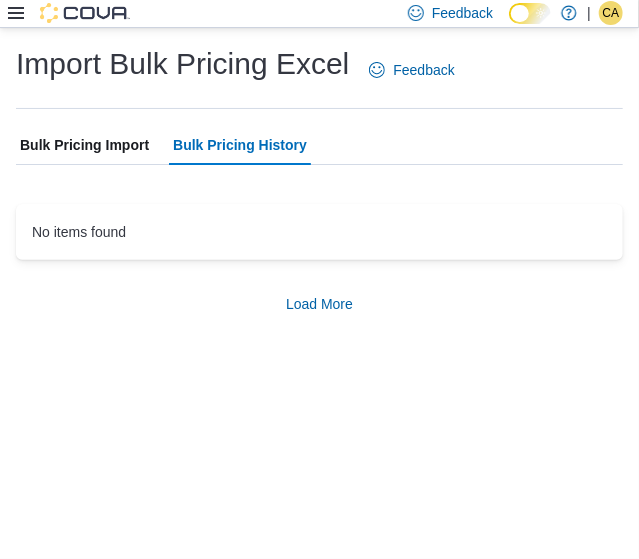 click on "Bulk Pricing Import" at bounding box center (84, 145) 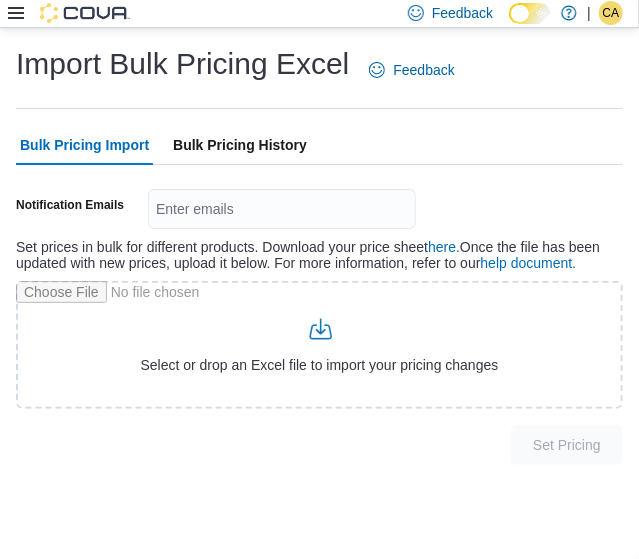 click on "Bulk Pricing History" at bounding box center [240, 145] 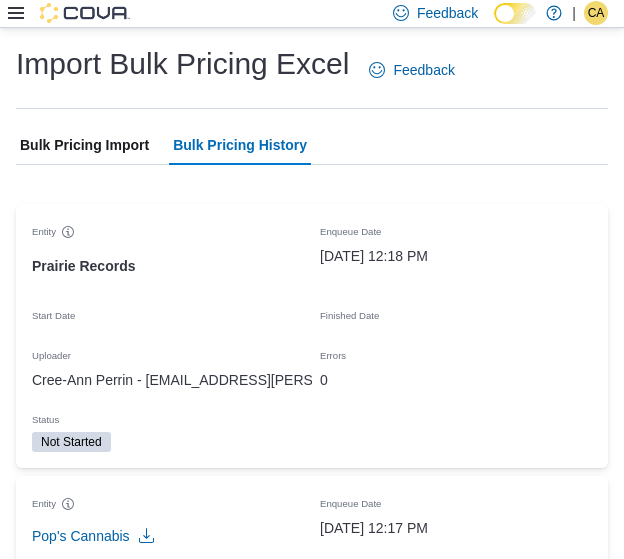 click on "Bulk Pricing Import" at bounding box center [84, 145] 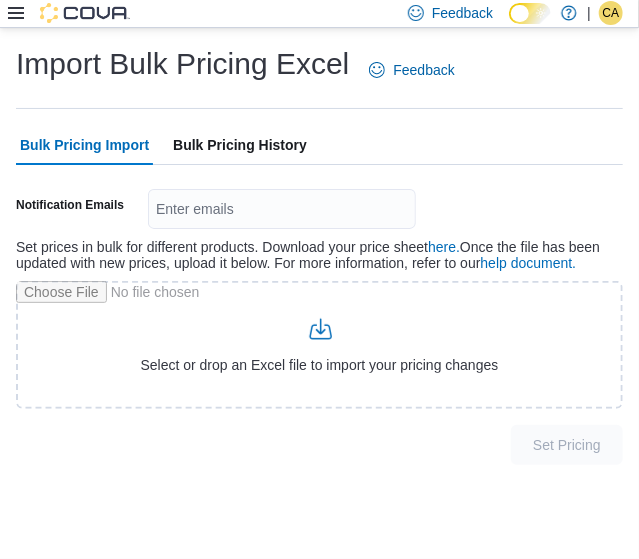 click on "Bulk Pricing History" at bounding box center [240, 145] 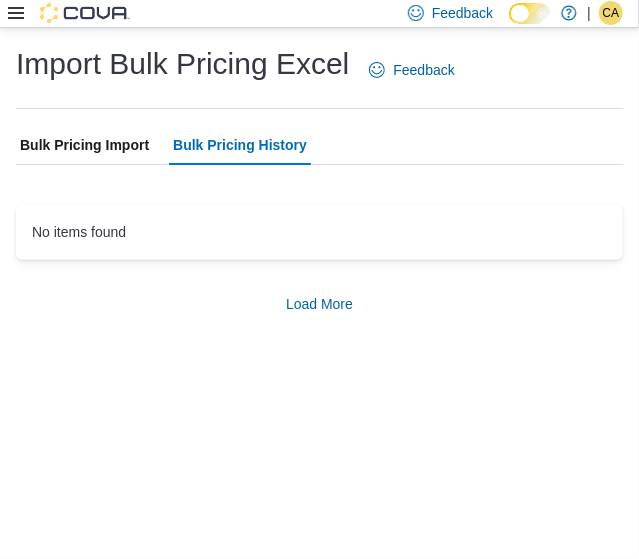 click on "Bulk Pricing Import" at bounding box center [84, 145] 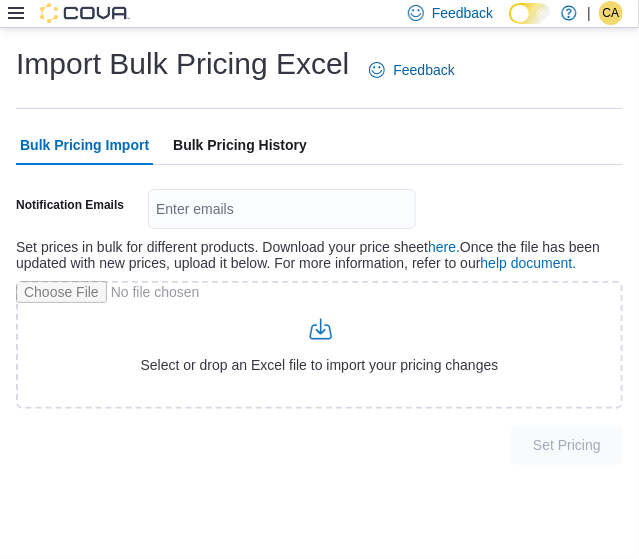 click on "Bulk Pricing History" at bounding box center [240, 145] 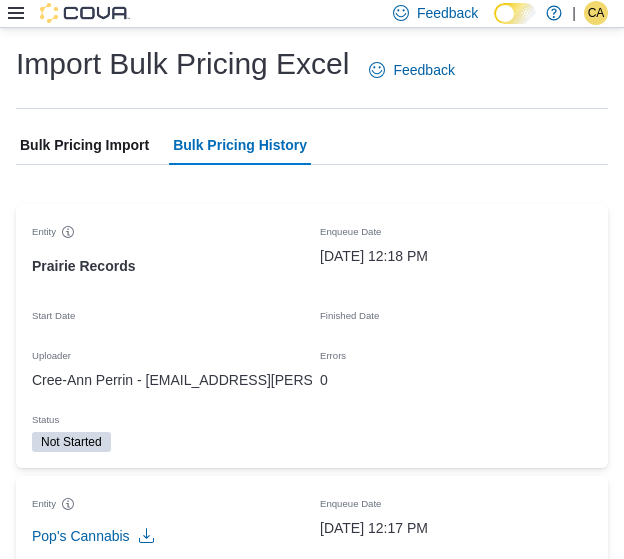 drag, startPoint x: 161, startPoint y: 135, endPoint x: 149, endPoint y: 135, distance: 12 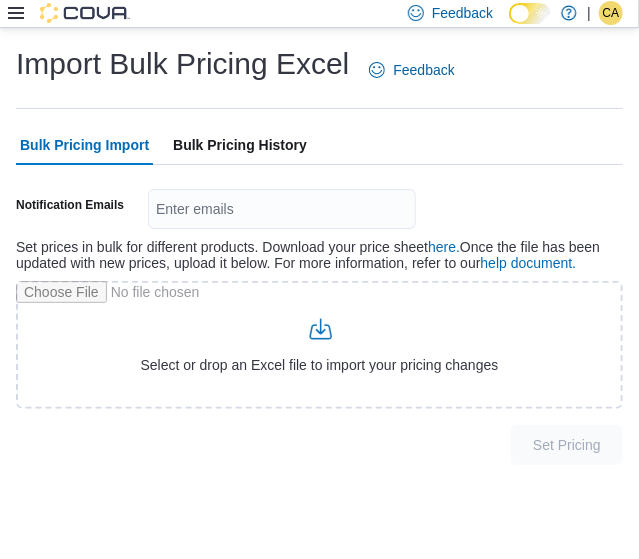 click on "Bulk Pricing History" at bounding box center [240, 145] 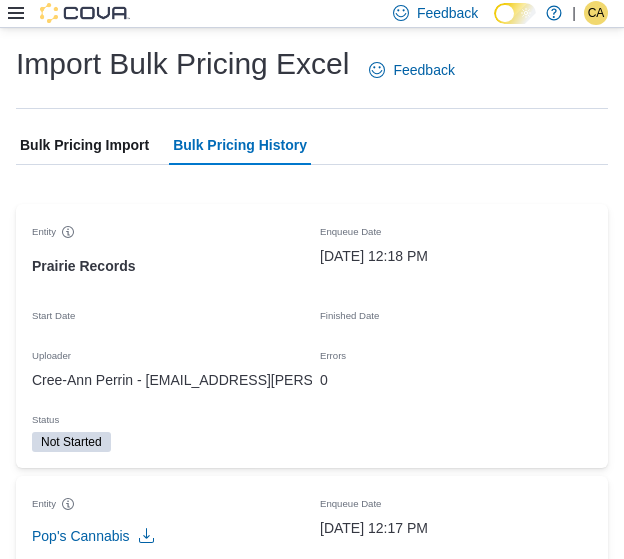 click on "Bulk Pricing Import" at bounding box center [84, 145] 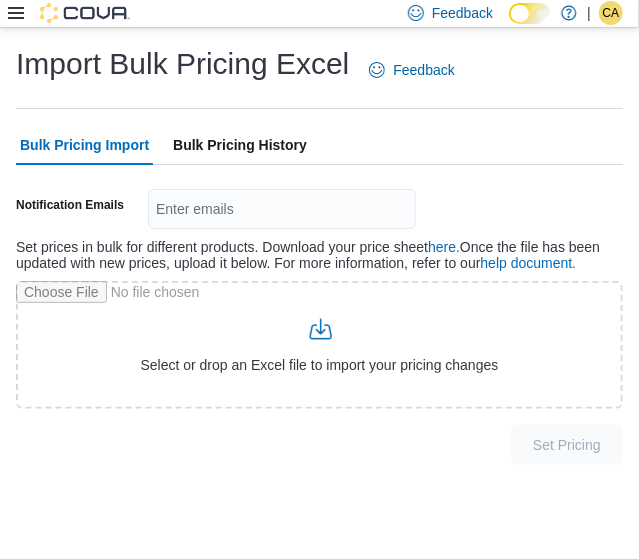 click on "Bulk Pricing History" at bounding box center [240, 145] 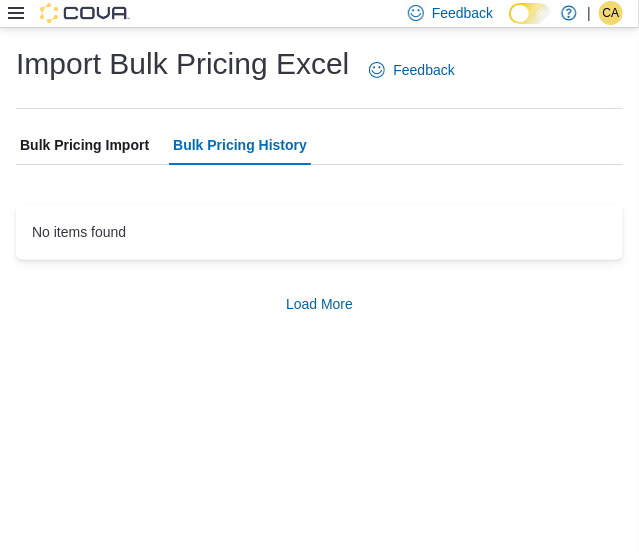 click on "Bulk Pricing Import" at bounding box center [84, 145] 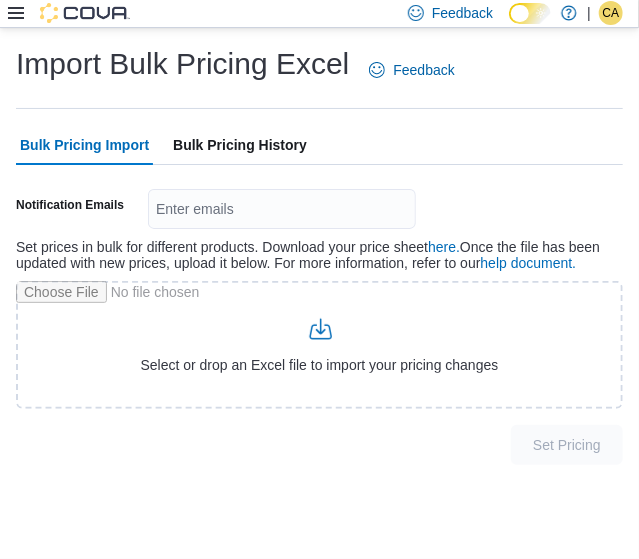 click on "Bulk Pricing History" at bounding box center (240, 145) 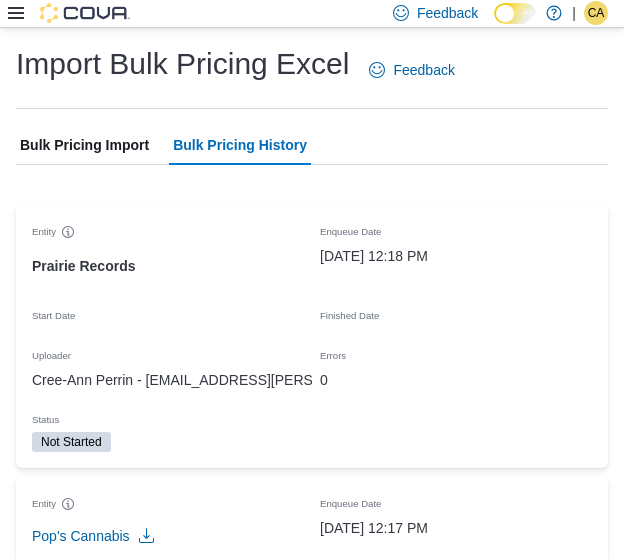 click on "Bulk Pricing Import" at bounding box center (84, 145) 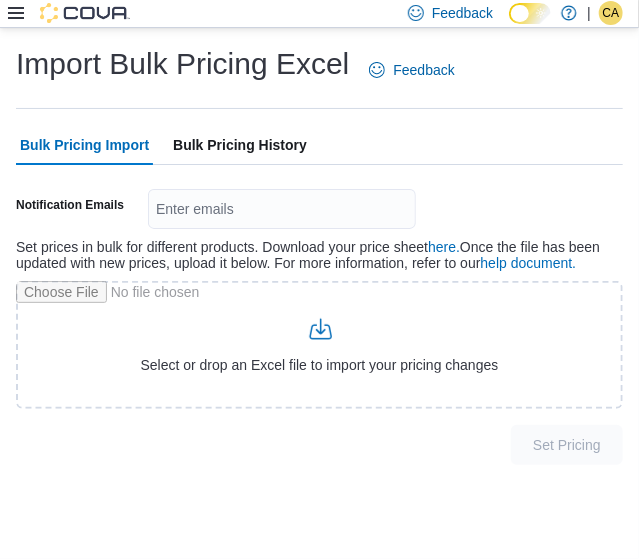 click on "Bulk Pricing History" at bounding box center [240, 145] 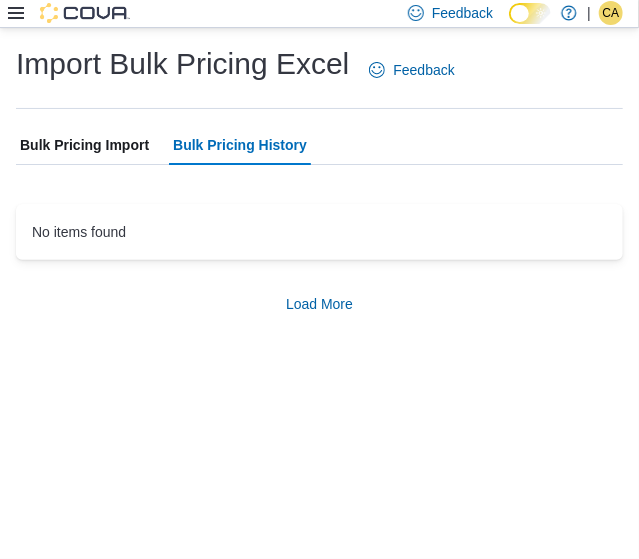 click on "Bulk Pricing Import" at bounding box center (84, 145) 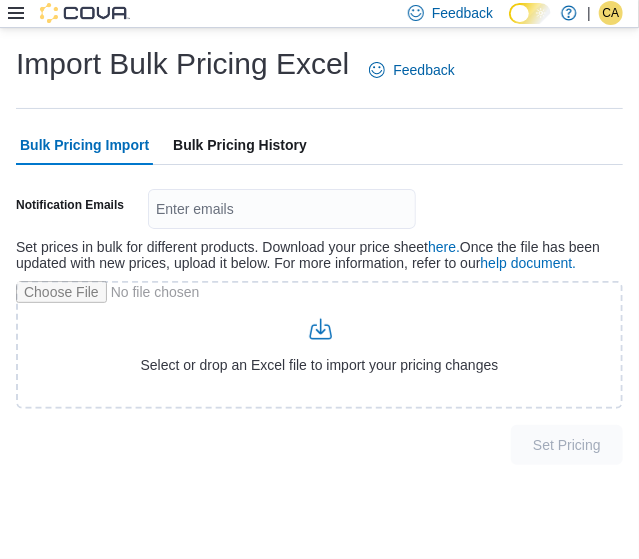 click on "Bulk Pricing History" at bounding box center [240, 145] 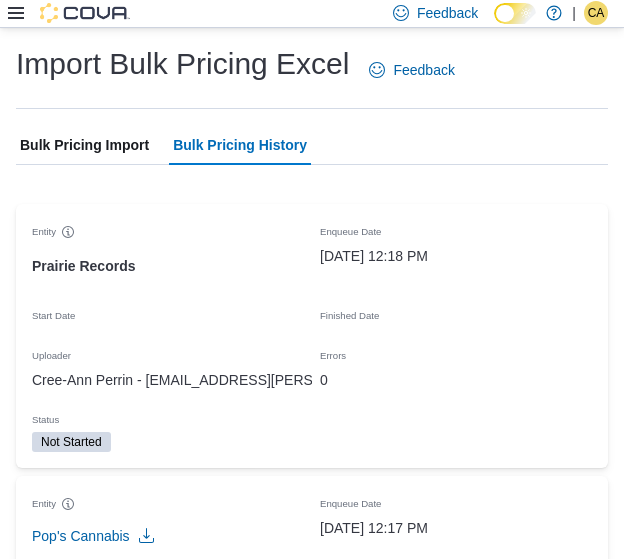 click on "Bulk Pricing Import" at bounding box center (84, 145) 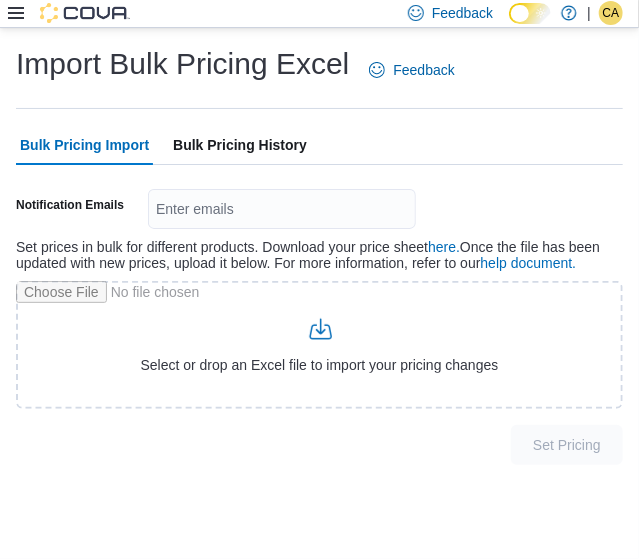 click on "Bulk Pricing History" at bounding box center [240, 145] 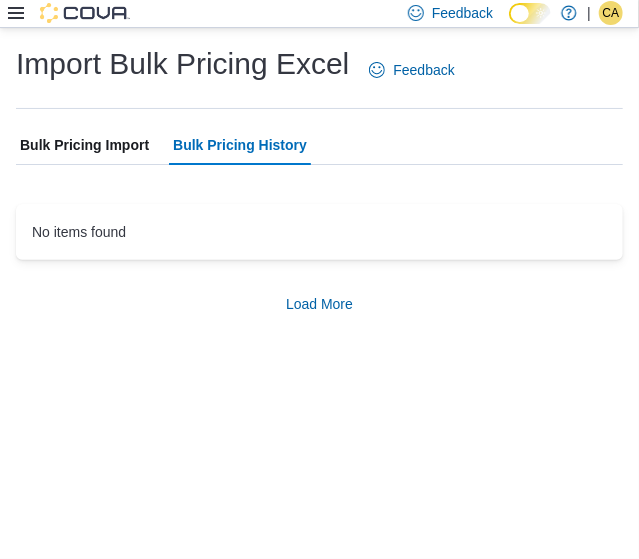 click on "Bulk Pricing Import" at bounding box center (84, 145) 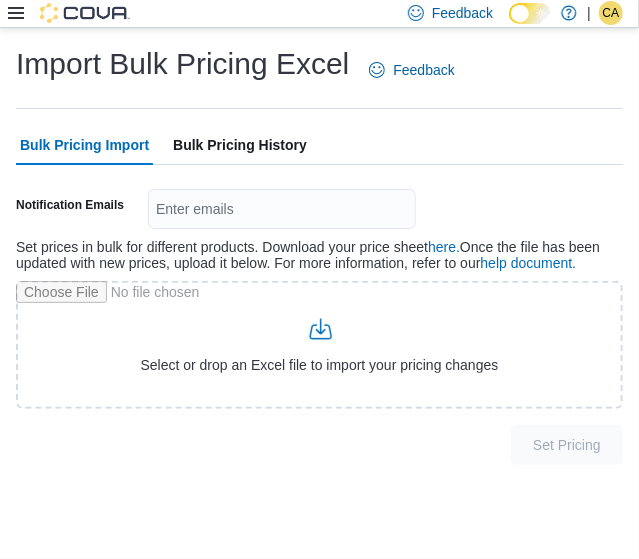 click on "Bulk Pricing History" at bounding box center [240, 145] 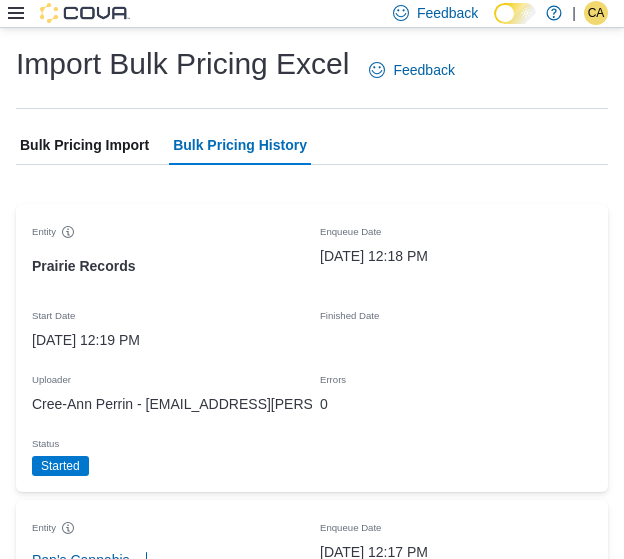 click on "Import Bulk Pricing Excel Feedback Bulk Pricing Import Bulk Pricing History EuiBasicTable with search callback Entity Enqueue Date Start Date Finished Date Uploader Errors Status Entity Prairie Records Enqueue Date [DATE] 12:18 PM Start Date [DATE] 12:19 PM Finished Date Uploader Cree-Ann Perrin - [EMAIL_ADDRESS][PERSON_NAME][PERSON_NAME][DOMAIN_NAME] Errors 0 Status Started Entity Pop's Cannabis Enqueue Date [DATE] 12:17 PM Start Date [DATE] 12:17 PM Finished Date [DATE] 12:17 PM Uploader Cree-Ann Perrin - [EMAIL_ADDRESS][PERSON_NAME][PERSON_NAME][DOMAIN_NAME] Errors 0 Status Completed Entity Tier B PC AB Enqueue Date [DATE] 8:01 AM Start Date [DATE] 8:01 AM Finished Date [DATE] 8:01 AM Uploader Cree-Ann Perrin - [EMAIL_ADDRESS][PERSON_NAME][PERSON_NAME][DOMAIN_NAME] Errors 0 Status Completed Entity Tier B FF SK Enqueue Date [DATE] 8:01 AM Start Date [DATE] 8:01 AM Finished Date [DATE] 8:01 AM Uploader Cree-Ann Perrin - [EMAIL_ADDRESS][PERSON_NAME][PERSON_NAME][DOMAIN_NAME] Errors 0 Status Completed Entity Tier C PC AB Errors" at bounding box center [312, 7454] 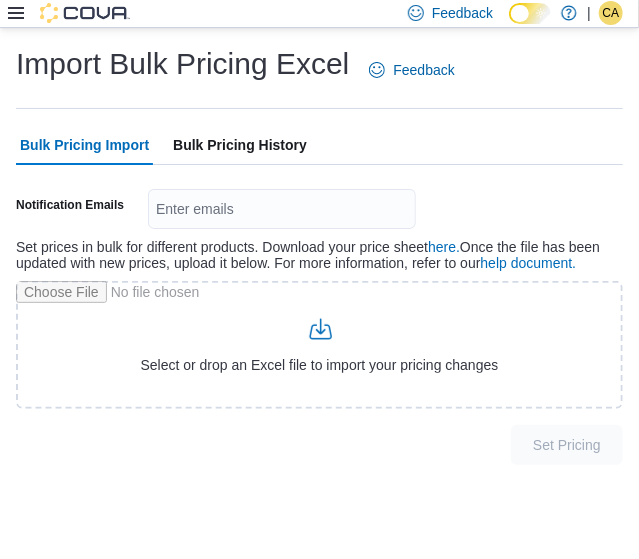 click on "Bulk Pricing History" at bounding box center [240, 145] 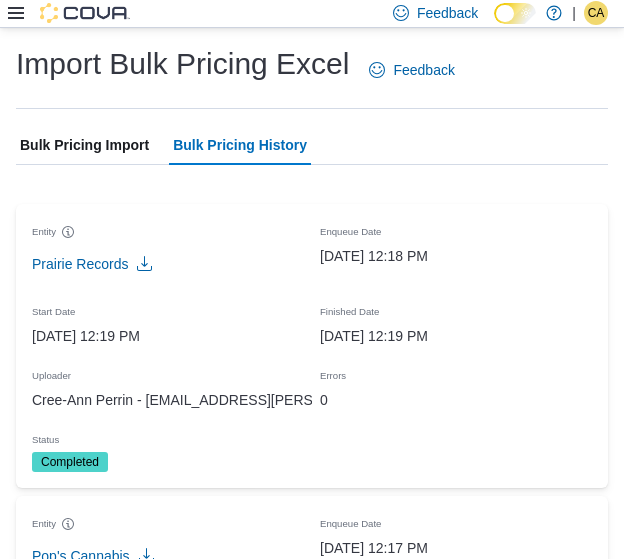 click on "Bulk Pricing Import" at bounding box center [84, 145] 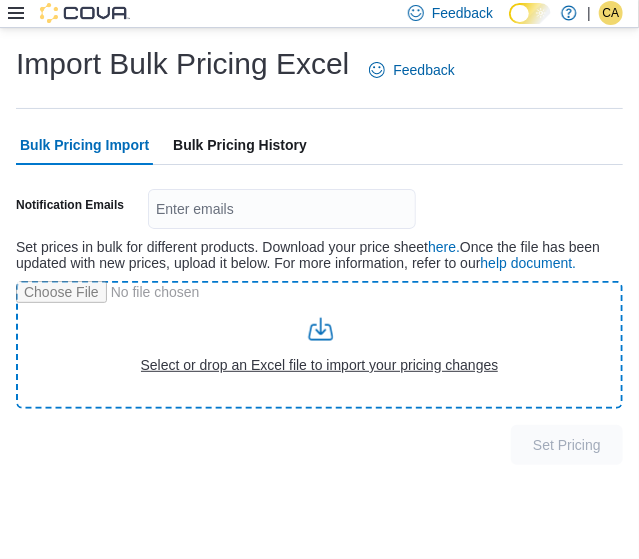 type on "**********" 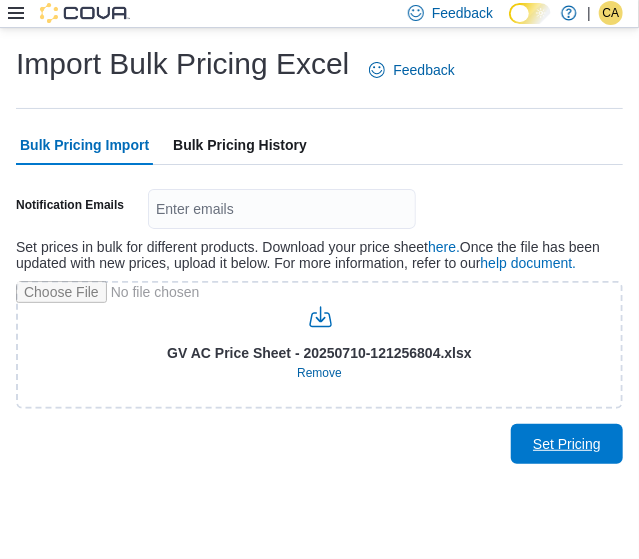 click on "Set Pricing" at bounding box center (567, 444) 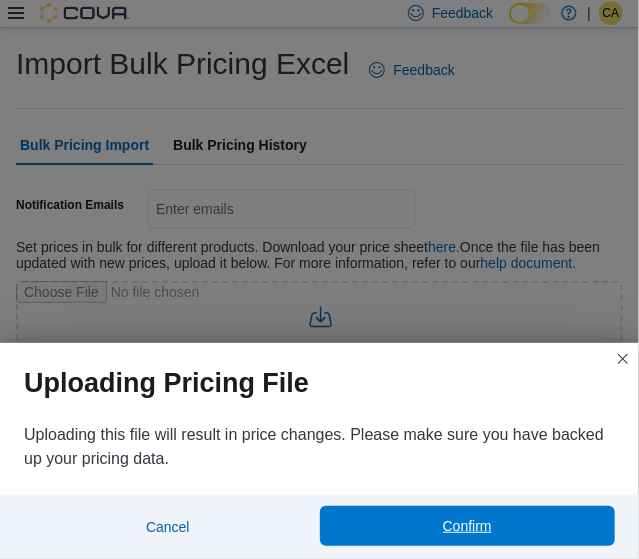 click on "Confirm" at bounding box center [468, 526] 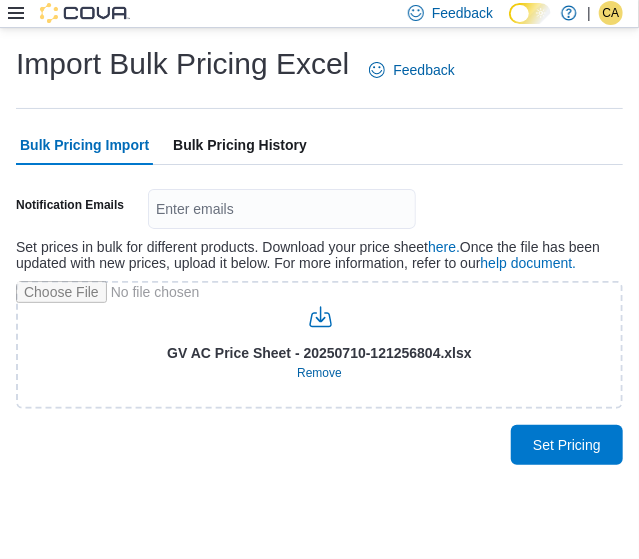 click on "Bulk Pricing History" at bounding box center [240, 145] 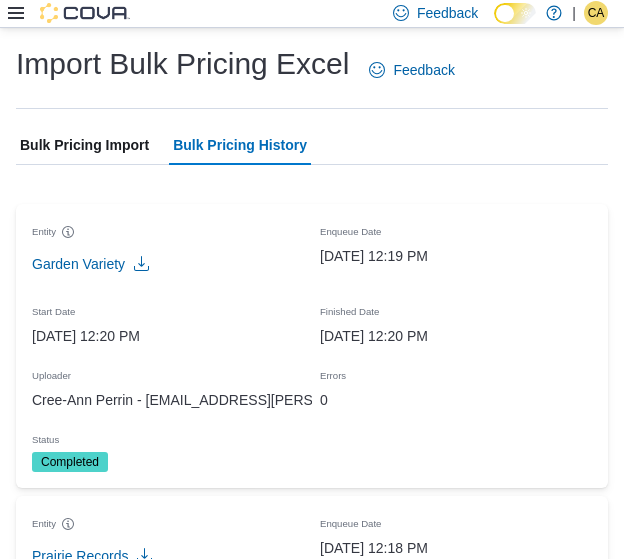 click on "Bulk Pricing Import" at bounding box center [84, 145] 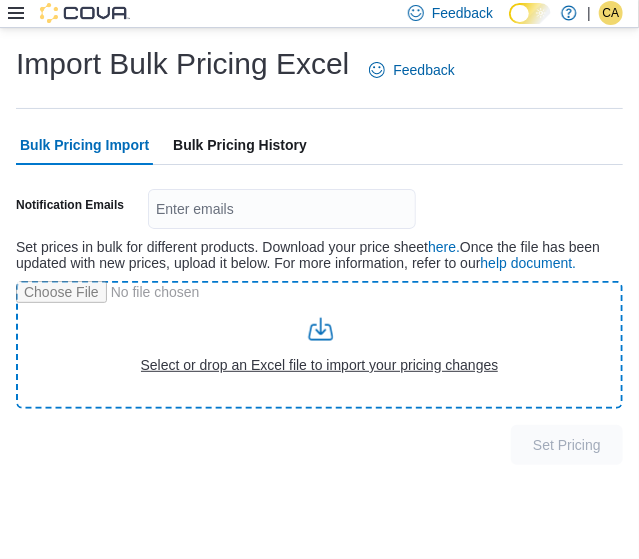 type on "**********" 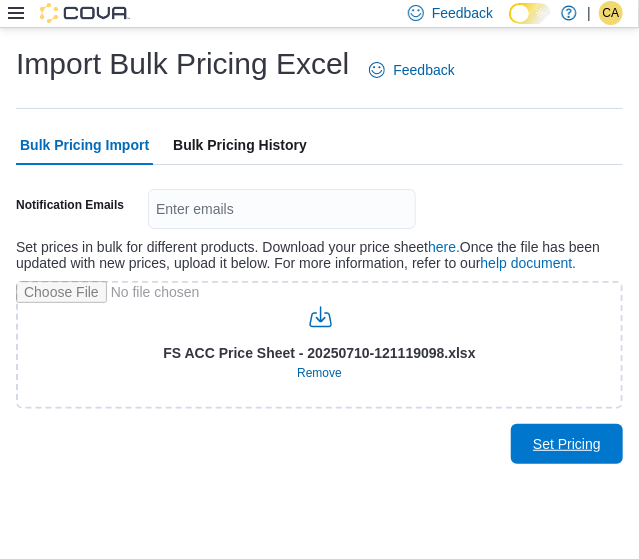 click on "Set Pricing" at bounding box center [567, 444] 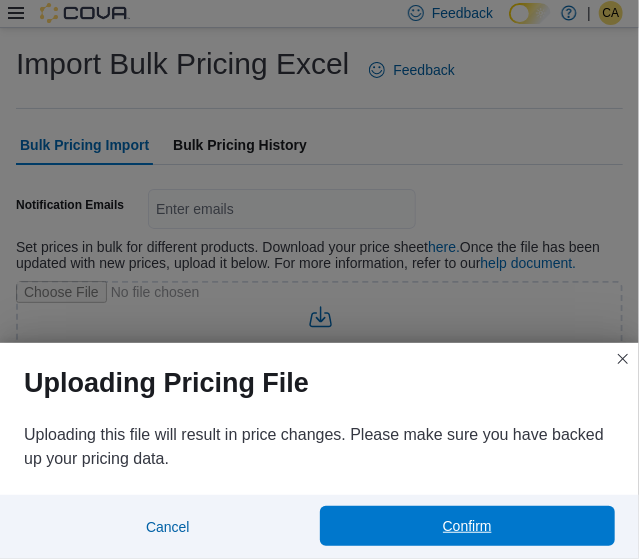 click on "Confirm" at bounding box center [468, 526] 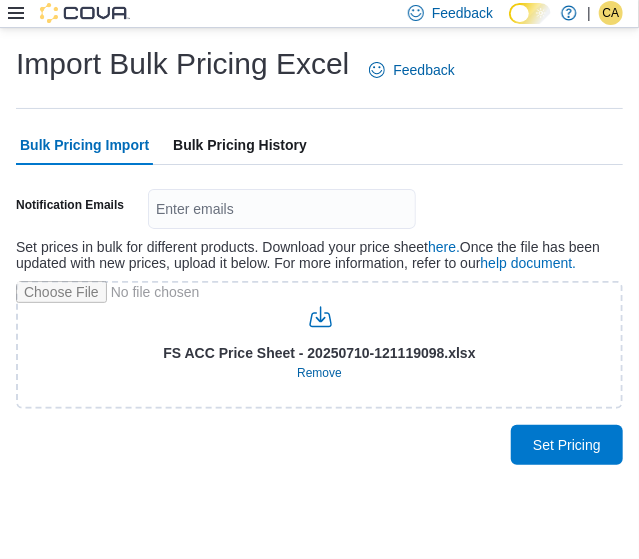 click on "Bulk Pricing History" at bounding box center (240, 145) 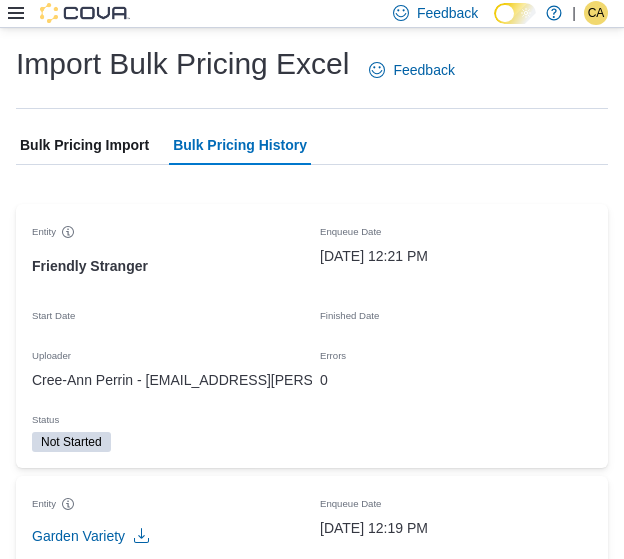 click on "Bulk Pricing Import" at bounding box center [84, 145] 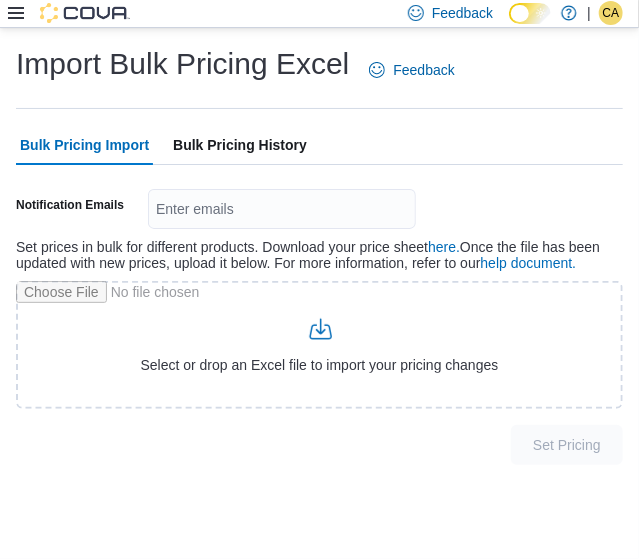 click on "Bulk Pricing History" at bounding box center (240, 145) 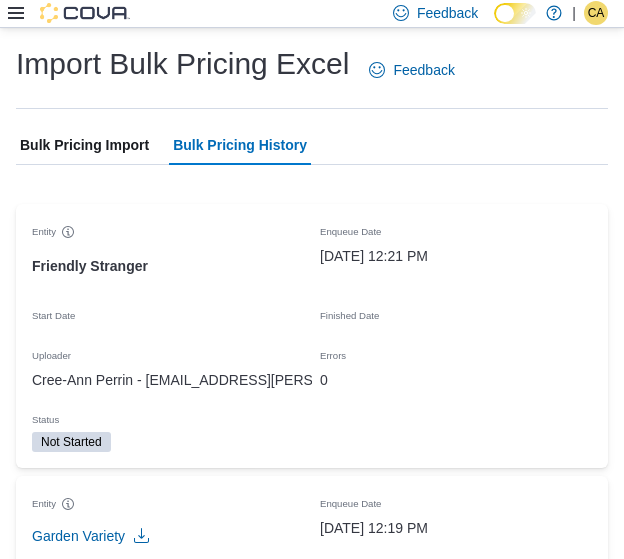 click on "Bulk Pricing Import" at bounding box center [84, 145] 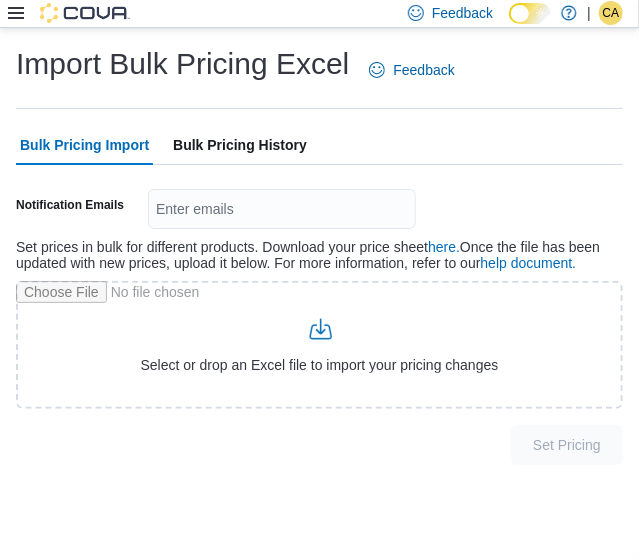click on "Bulk Pricing History" at bounding box center (240, 145) 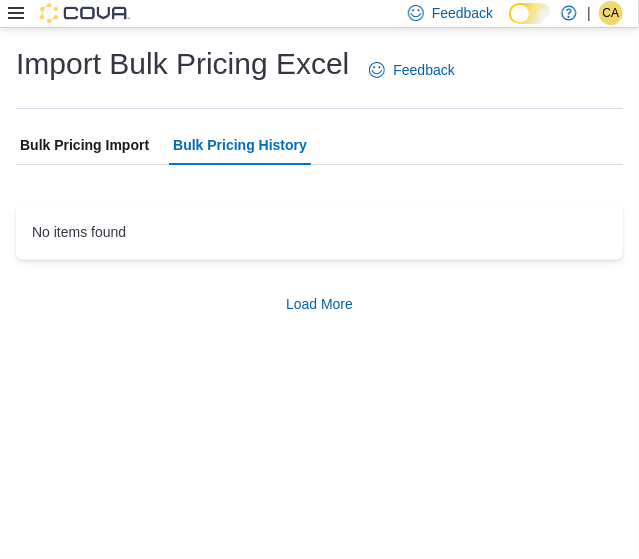 click on "Bulk Pricing Import" at bounding box center (84, 145) 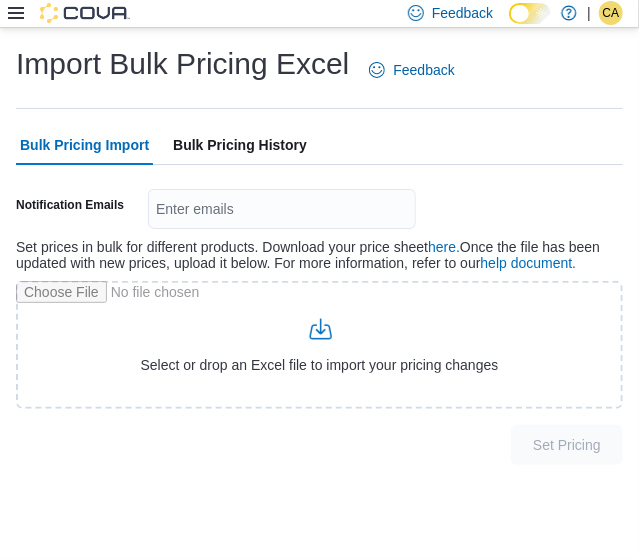 click on "Bulk Pricing History" at bounding box center [240, 145] 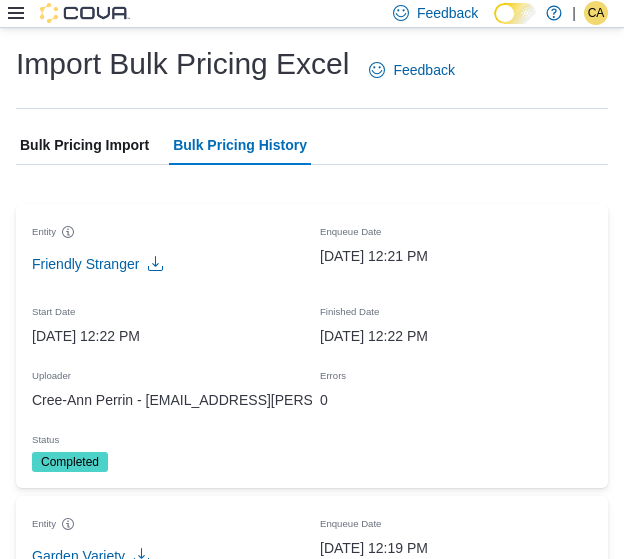 click on "Bulk Pricing Import" at bounding box center (84, 145) 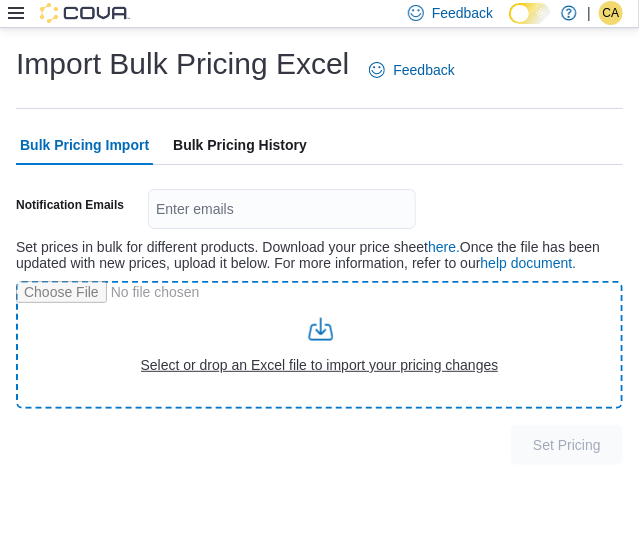 type on "**********" 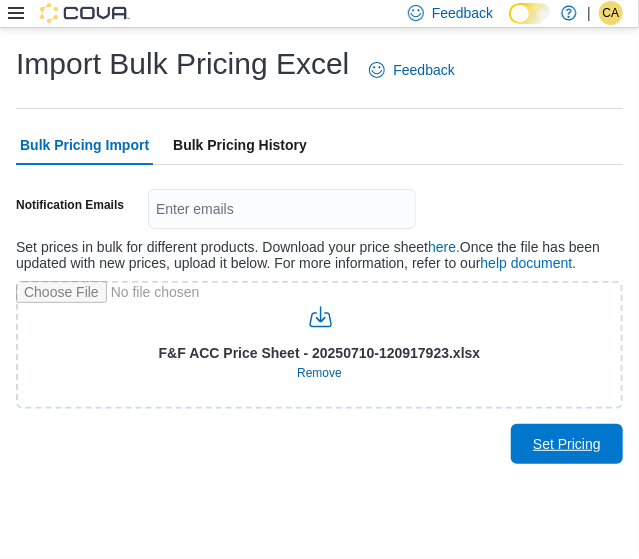 click on "Set Pricing" at bounding box center (567, 444) 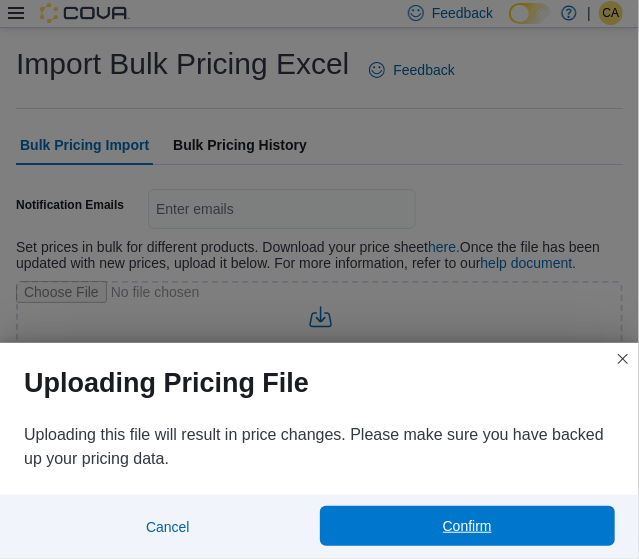 click on "Confirm" at bounding box center (468, 526) 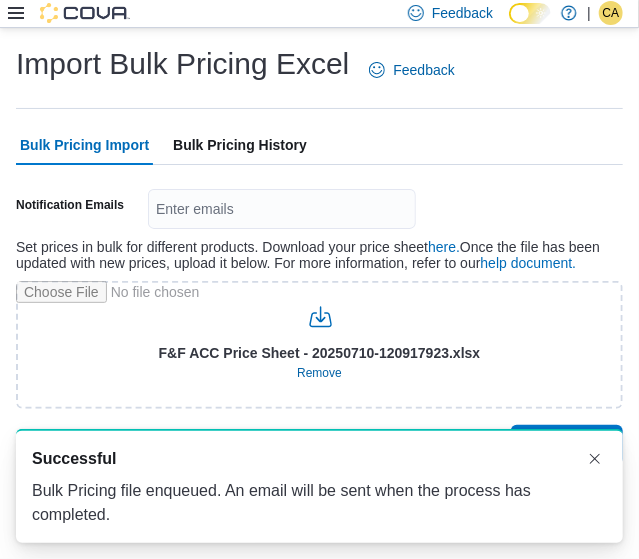 click on "Bulk Pricing History" at bounding box center (240, 145) 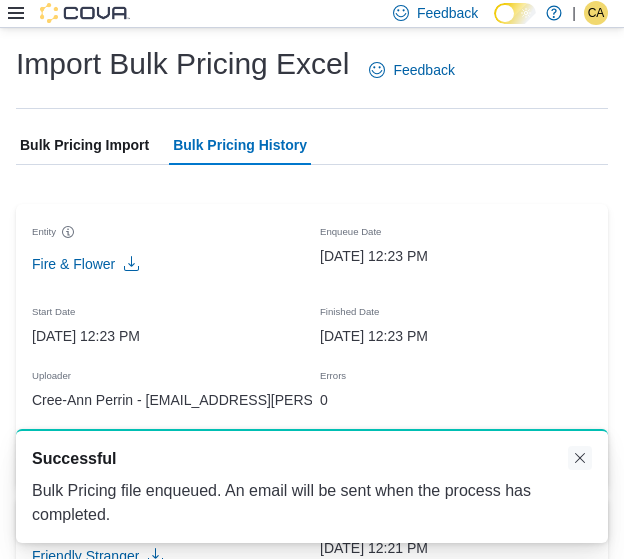 click at bounding box center (580, 458) 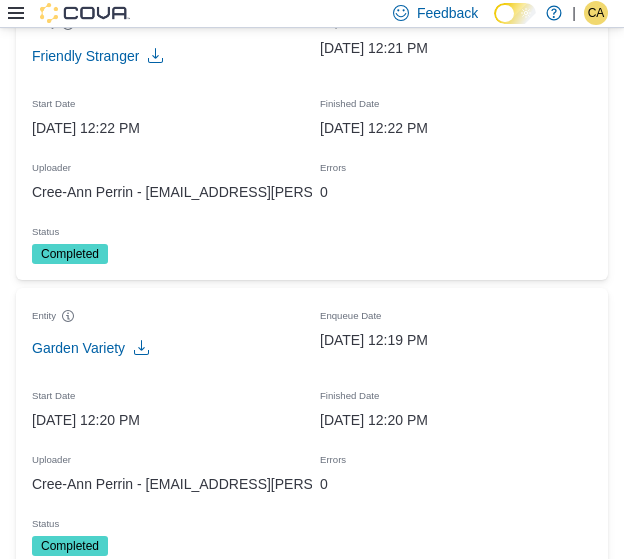 scroll, scrollTop: 0, scrollLeft: 0, axis: both 